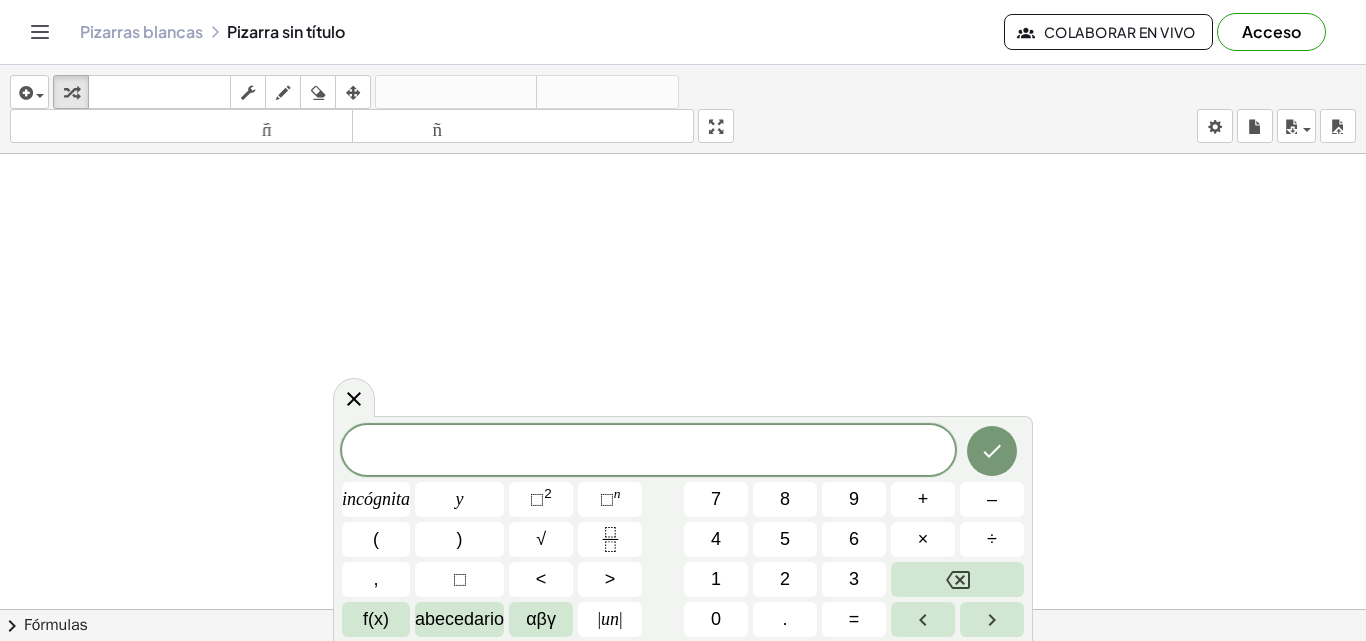 scroll, scrollTop: 0, scrollLeft: 0, axis: both 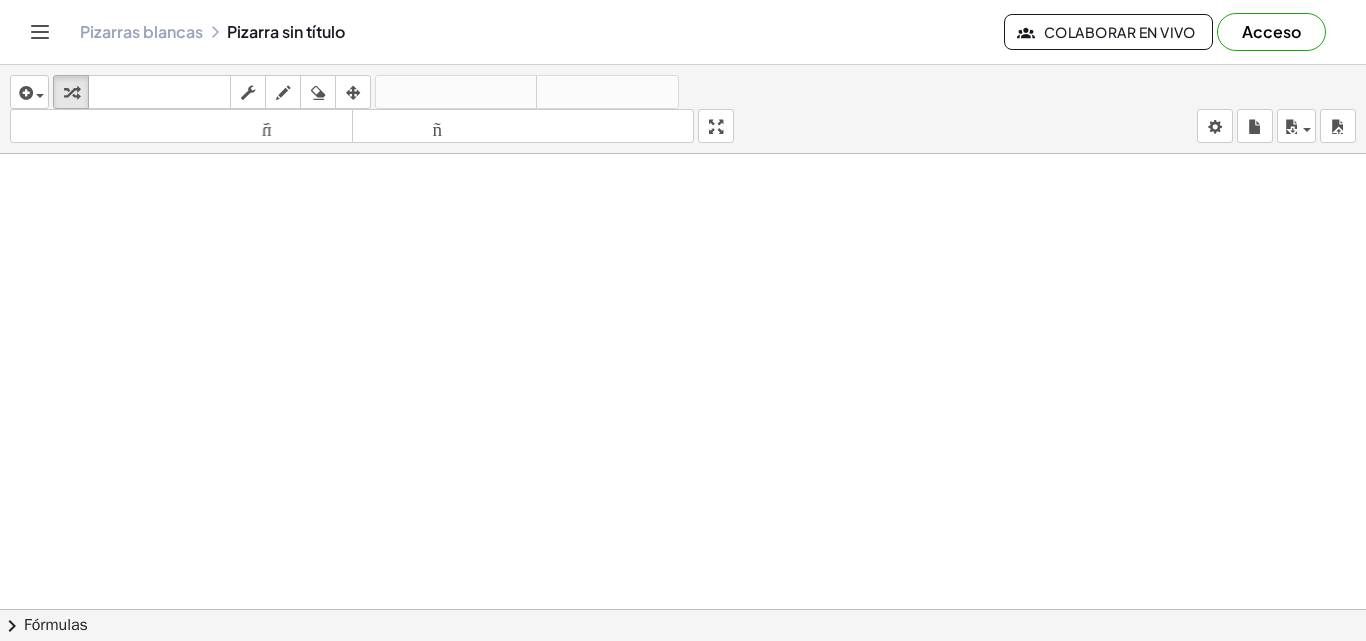 click at bounding box center [683, 688] 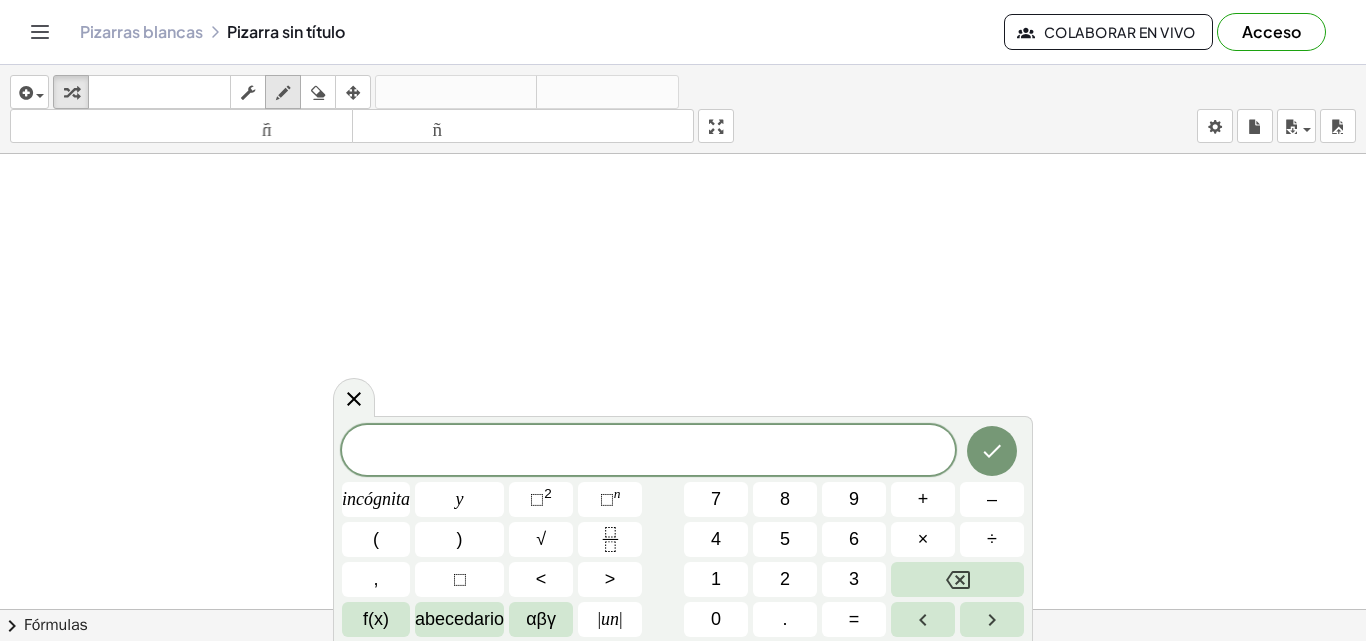 click at bounding box center [283, 92] 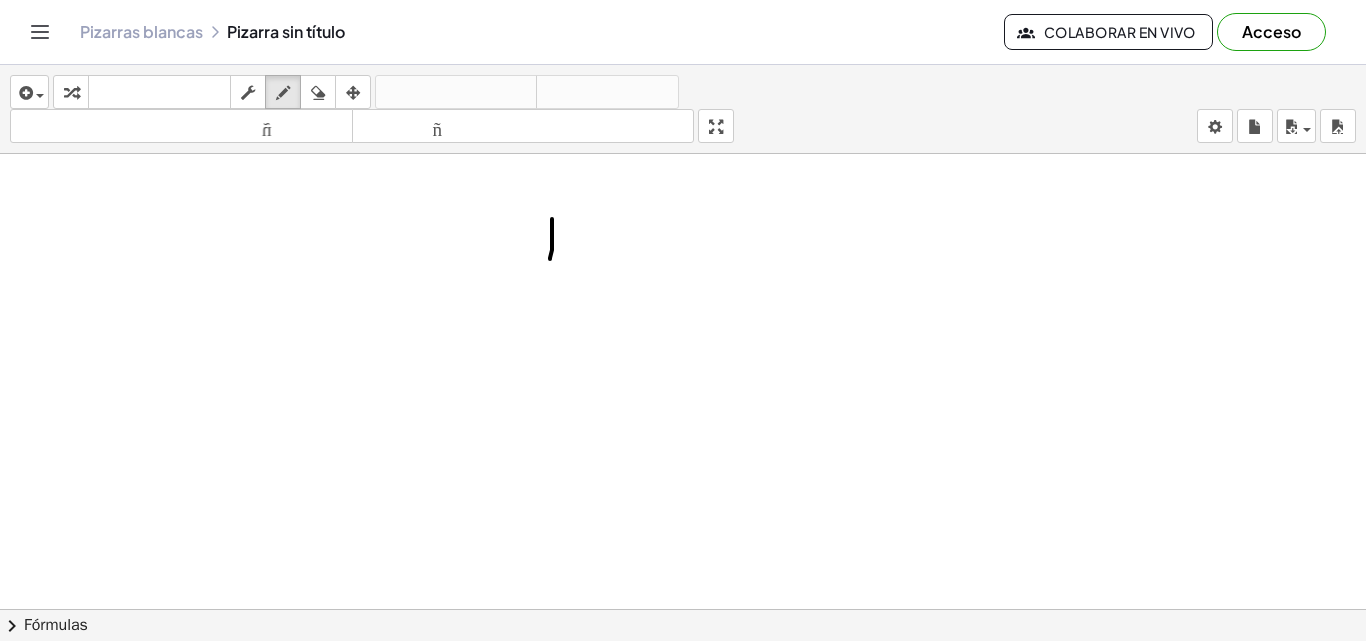 drag, startPoint x: 552, startPoint y: 219, endPoint x: 540, endPoint y: 210, distance: 15 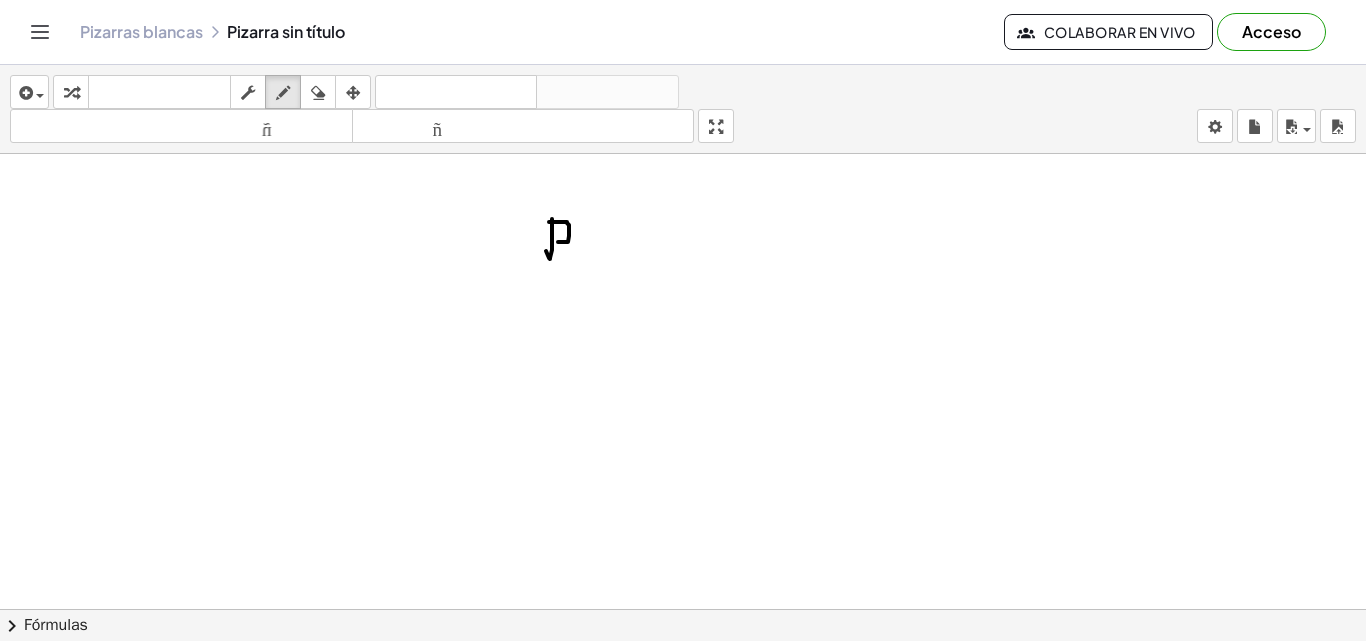 drag, startPoint x: 549, startPoint y: 222, endPoint x: 769, endPoint y: 280, distance: 227.51703 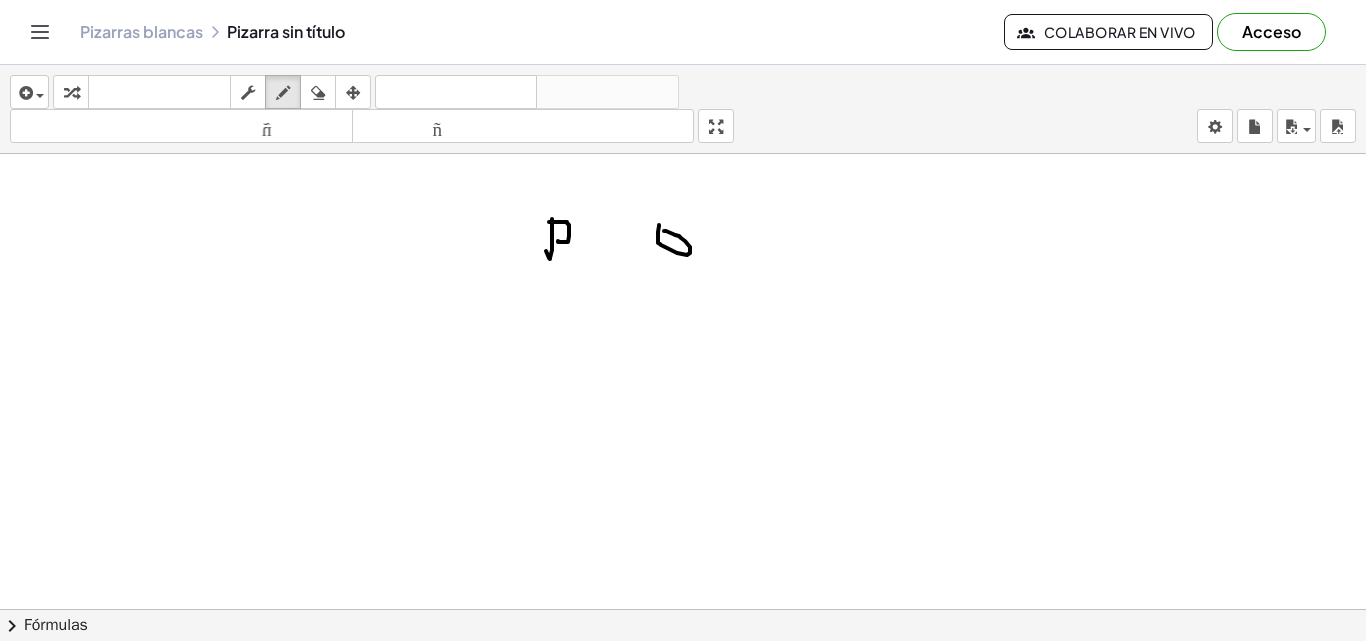 drag, startPoint x: 659, startPoint y: 225, endPoint x: 734, endPoint y: 250, distance: 79.05694 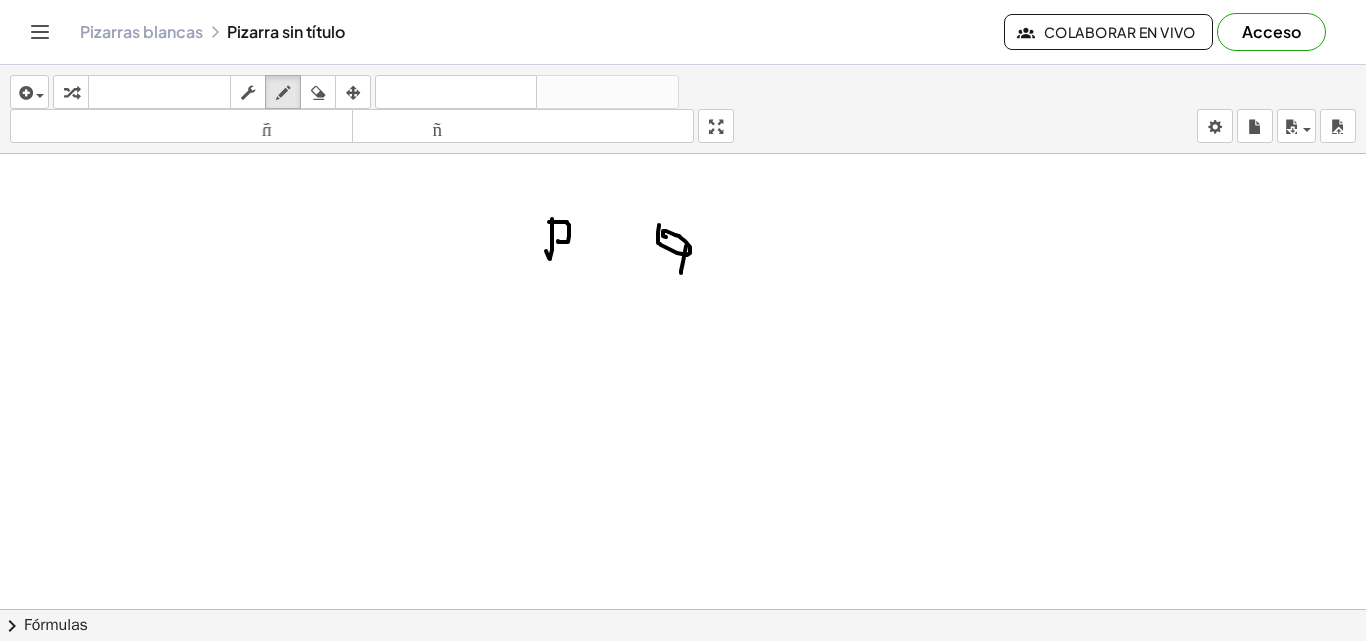 click at bounding box center (683, 688) 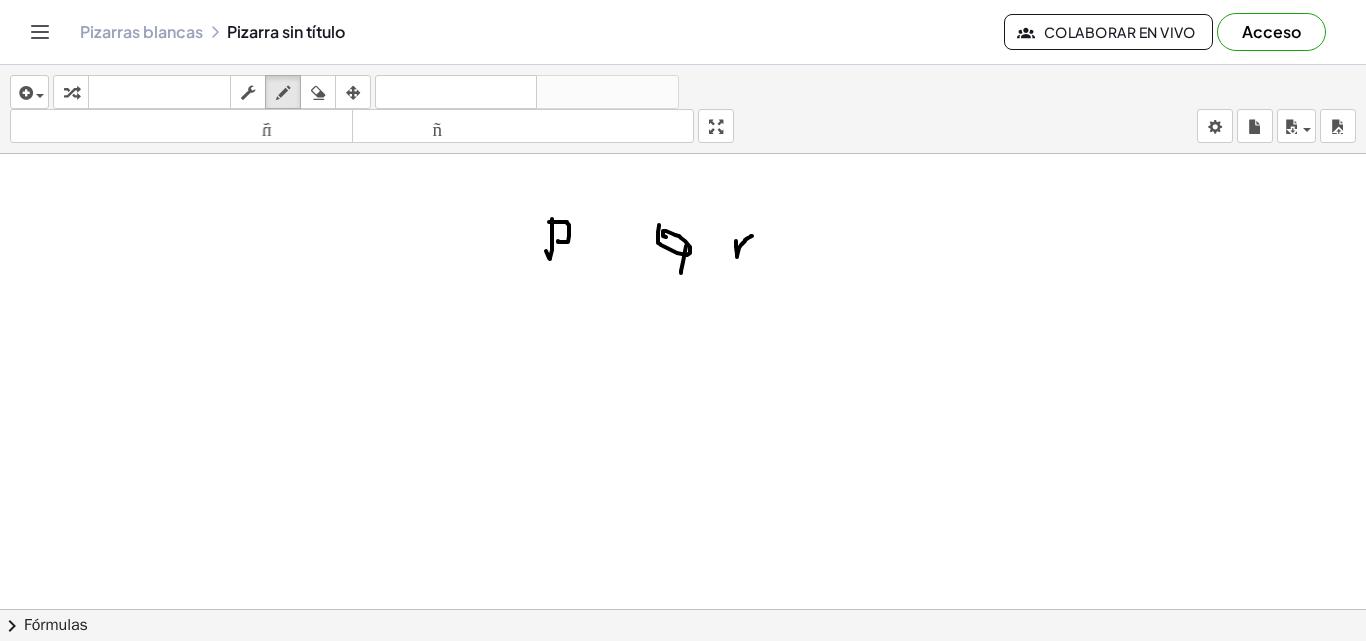 drag, startPoint x: 736, startPoint y: 241, endPoint x: 760, endPoint y: 238, distance: 24.186773 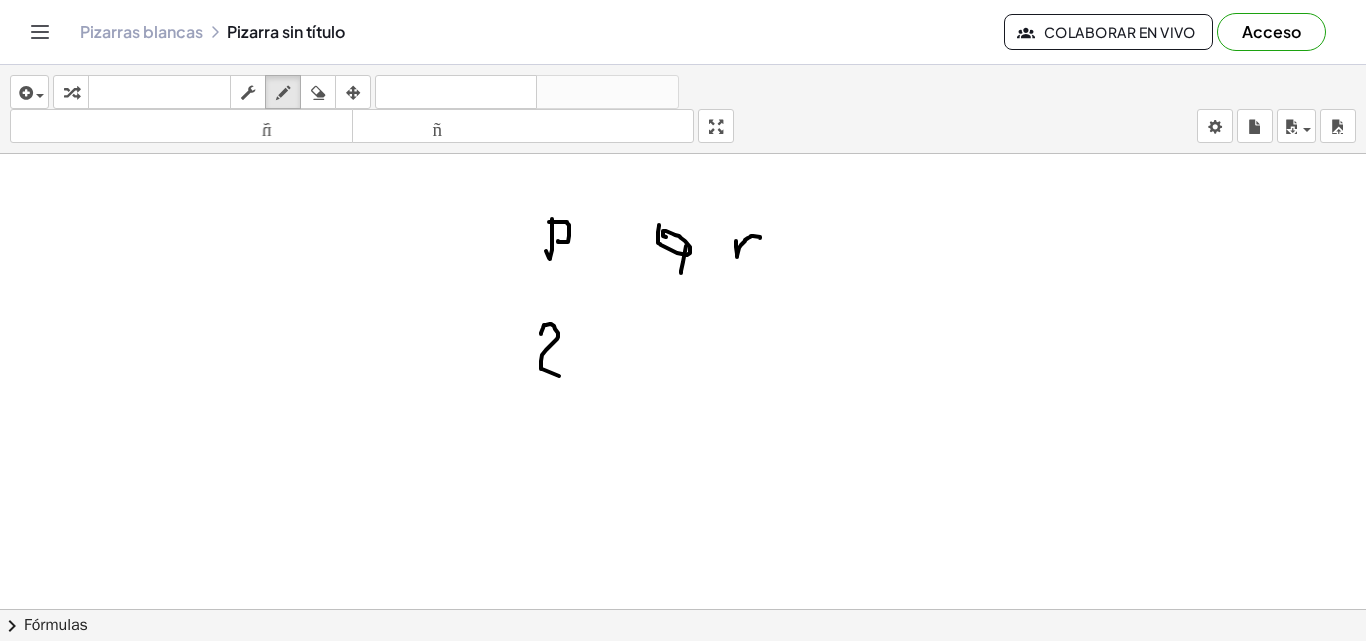 drag, startPoint x: 541, startPoint y: 334, endPoint x: 593, endPoint y: 347, distance: 53.600372 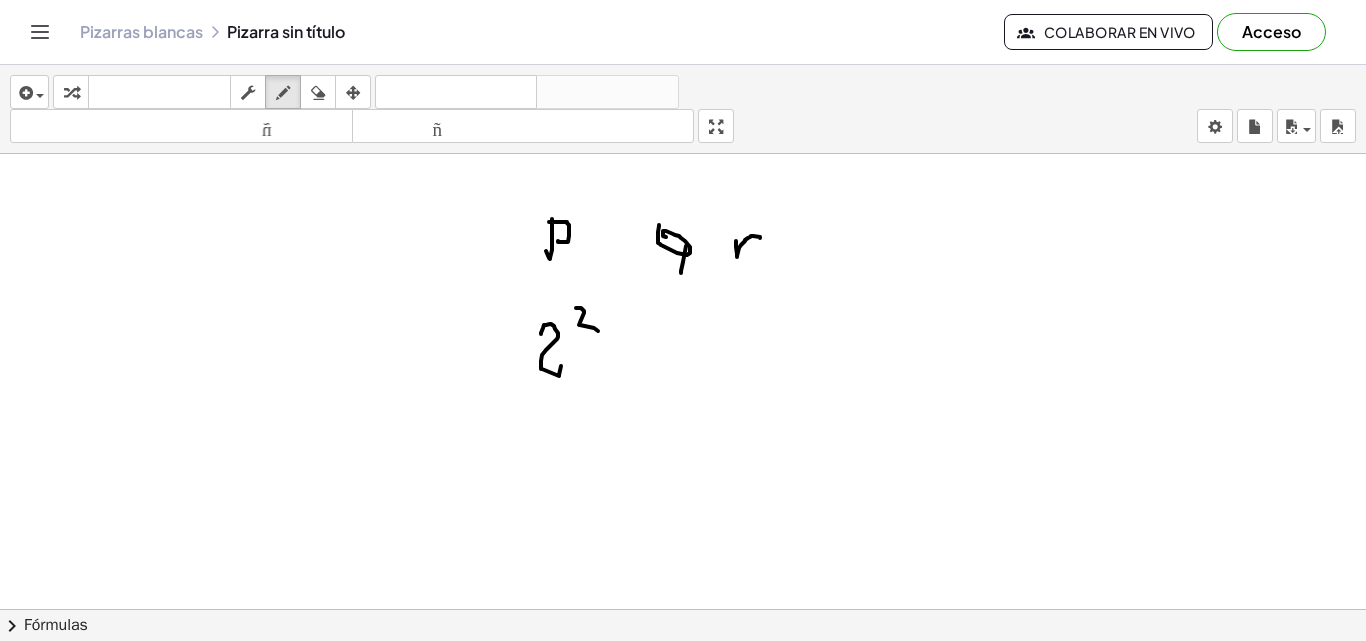 drag, startPoint x: 577, startPoint y: 308, endPoint x: 638, endPoint y: 317, distance: 61.66036 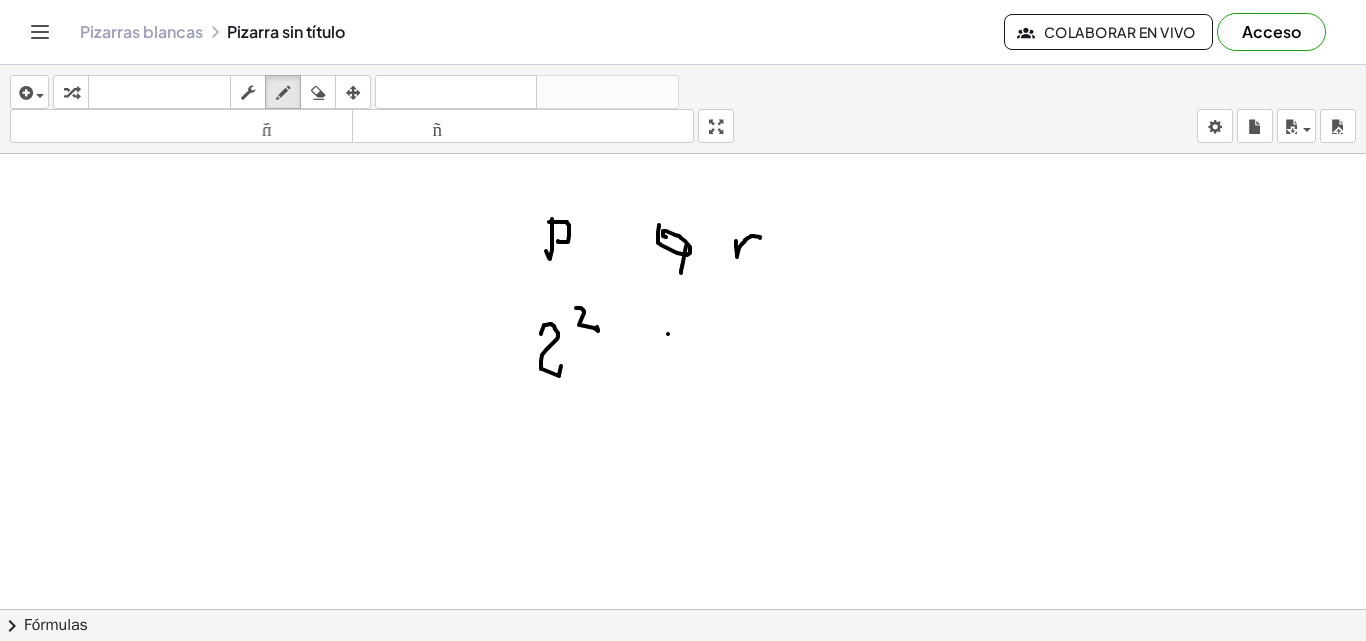 click at bounding box center (683, 688) 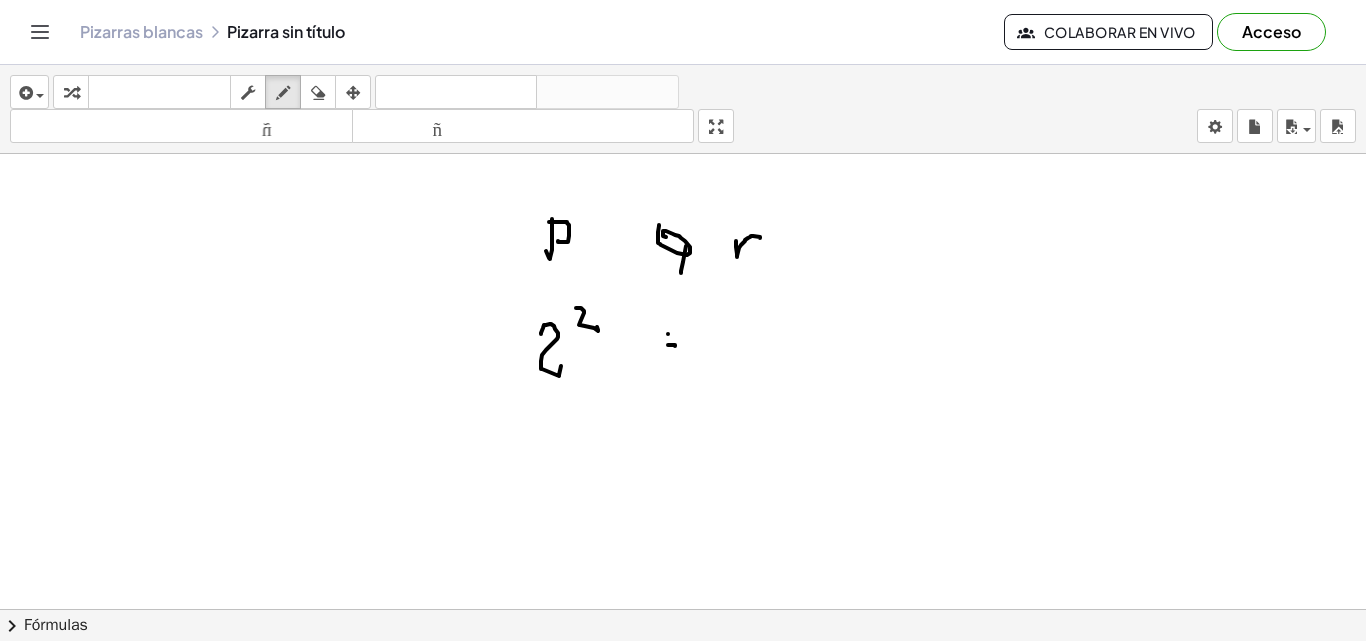 drag, startPoint x: 668, startPoint y: 345, endPoint x: 717, endPoint y: 352, distance: 49.497475 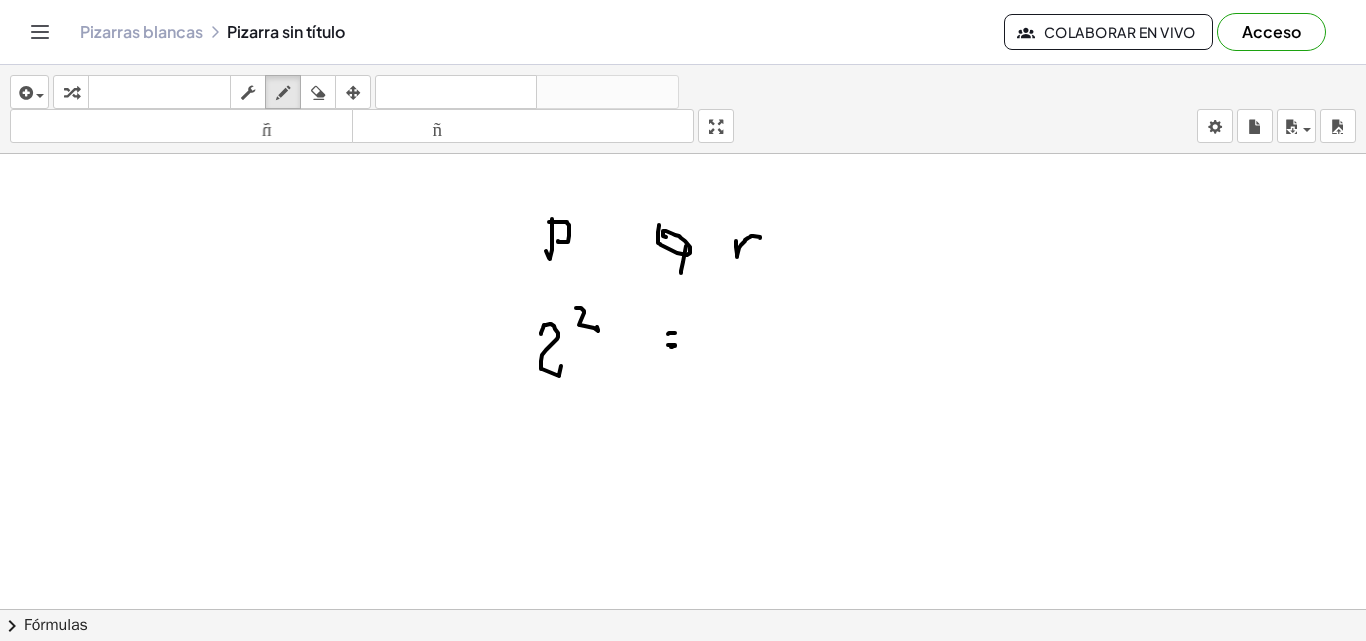drag, startPoint x: 669, startPoint y: 333, endPoint x: 766, endPoint y: 353, distance: 99.0404 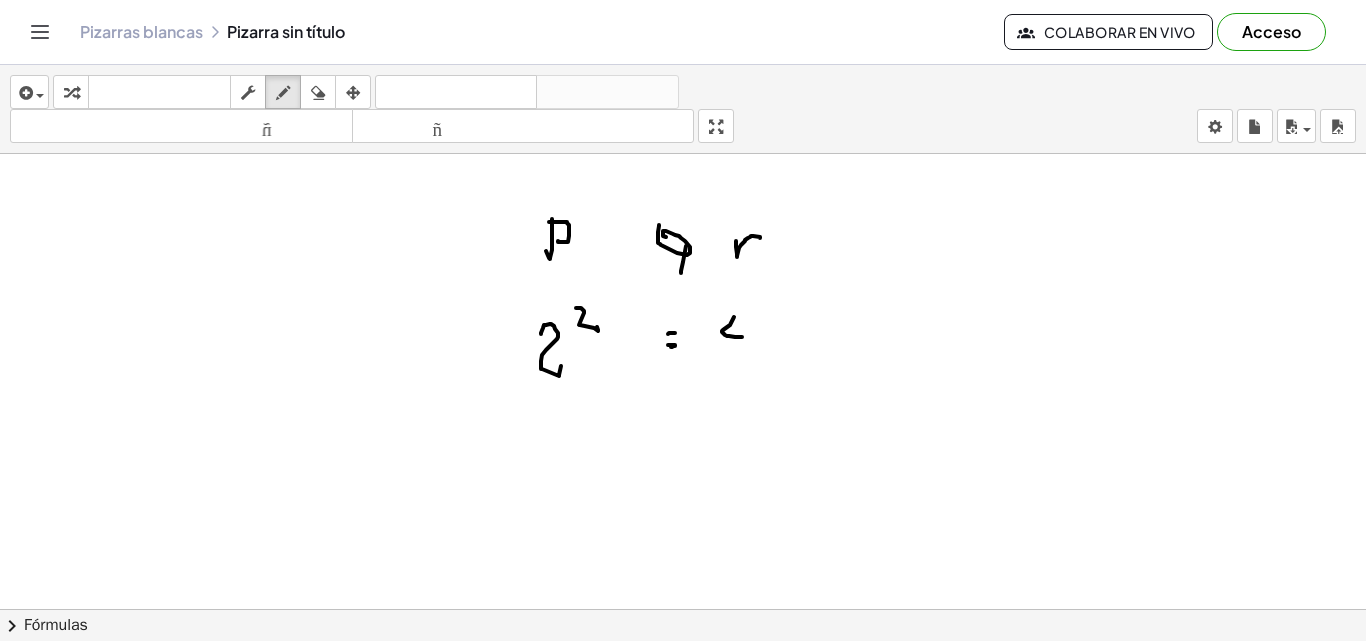 click at bounding box center (683, 688) 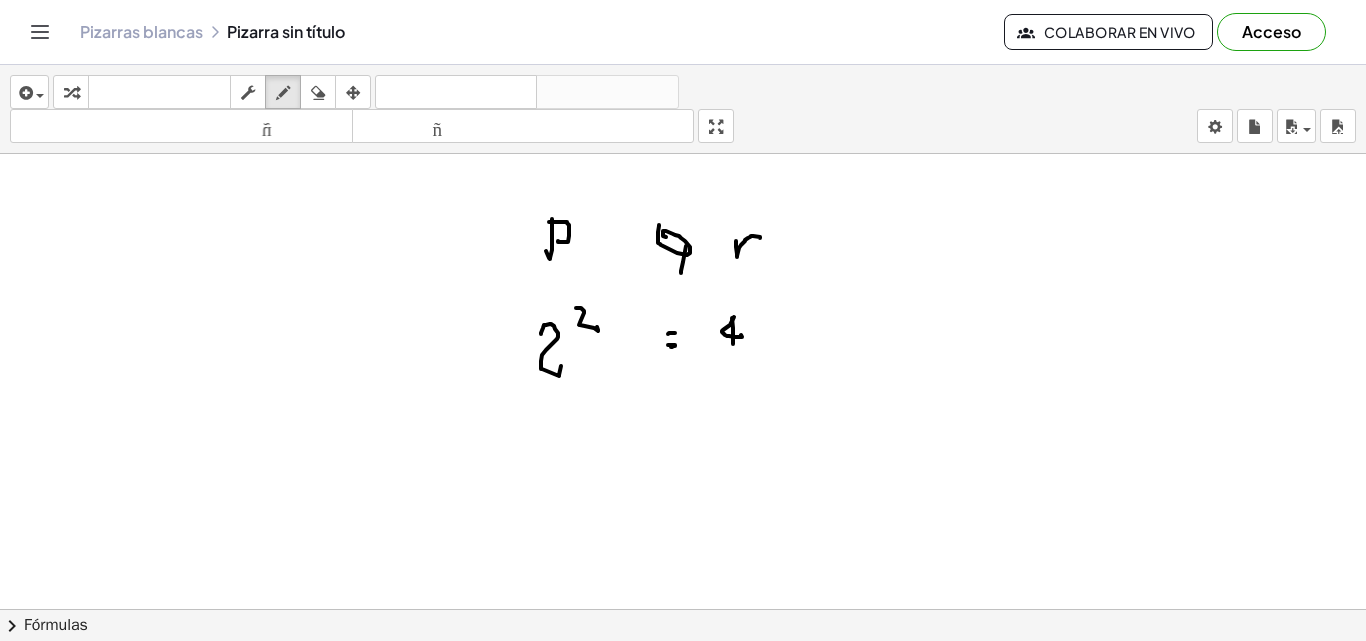 drag, startPoint x: 732, startPoint y: 318, endPoint x: 723, endPoint y: 356, distance: 39.051247 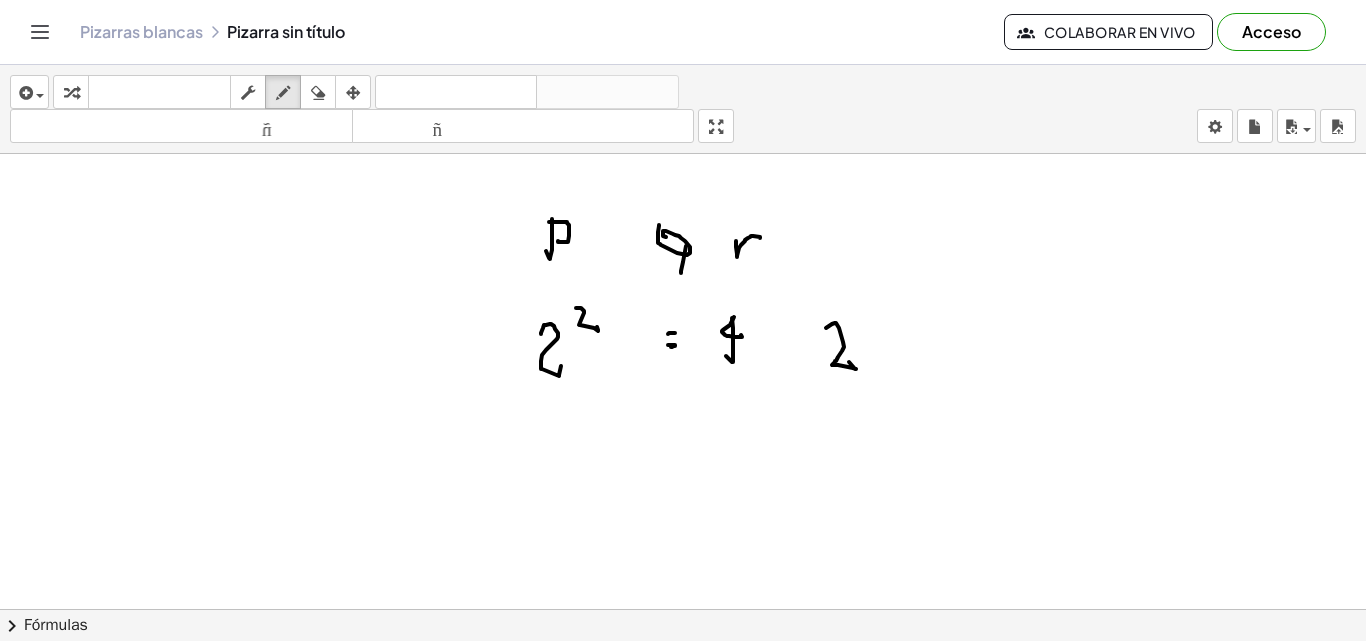 drag, startPoint x: 826, startPoint y: 328, endPoint x: 863, endPoint y: 330, distance: 37.054016 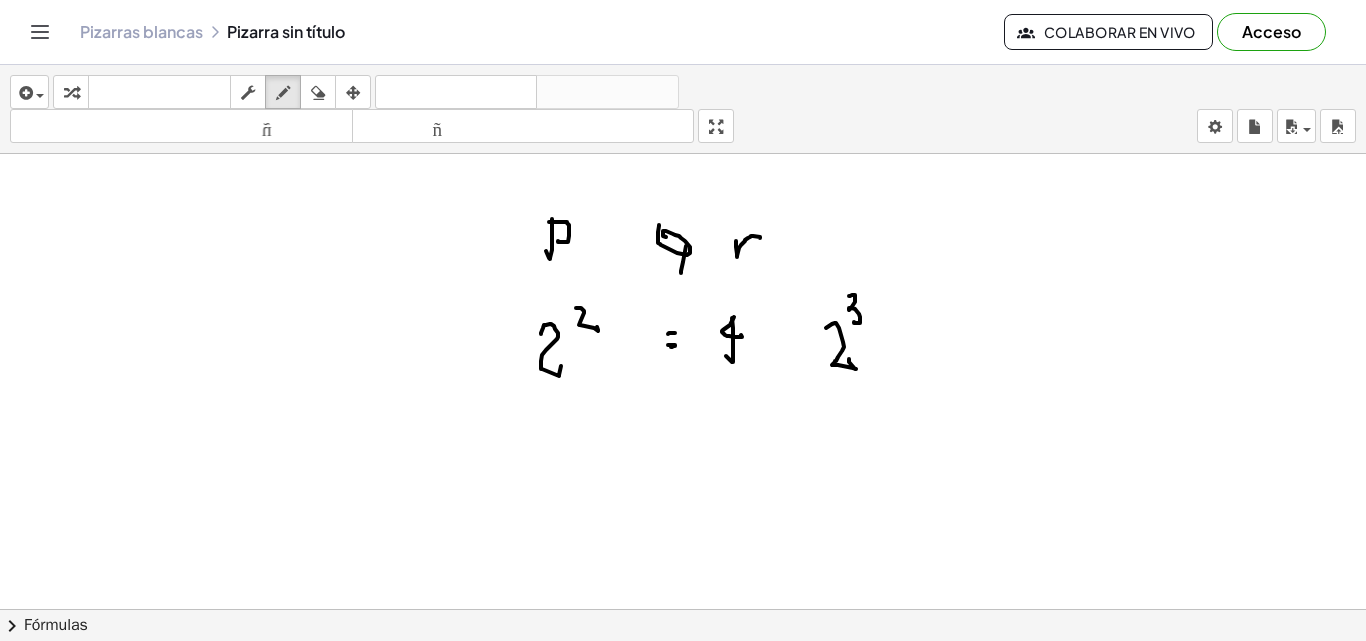 drag, startPoint x: 849, startPoint y: 296, endPoint x: 915, endPoint y: 341, distance: 79.881165 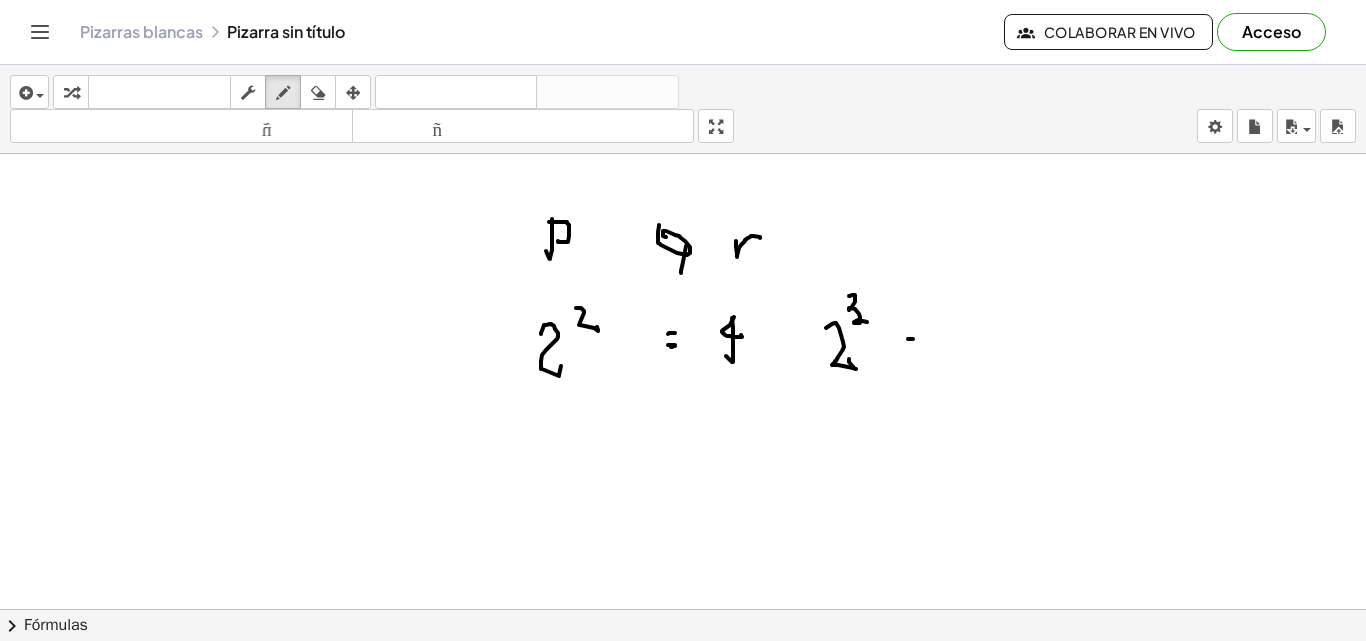 drag, startPoint x: 908, startPoint y: 339, endPoint x: 905, endPoint y: 368, distance: 29.15476 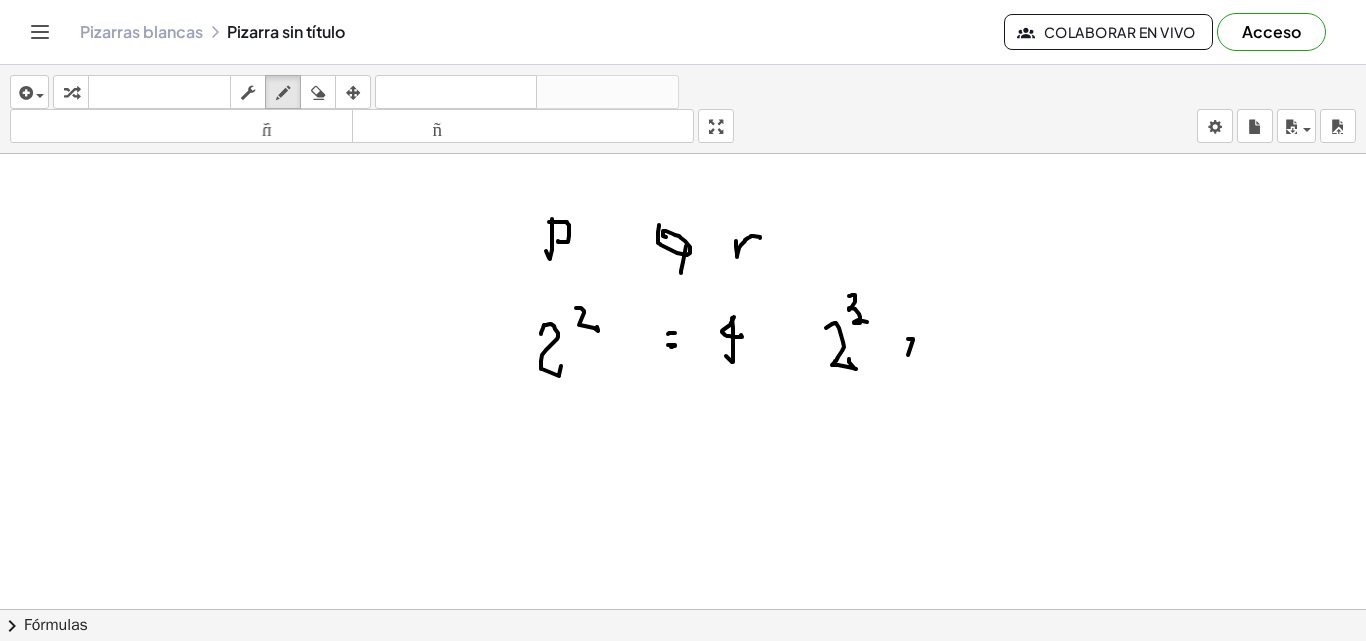 click at bounding box center (683, 688) 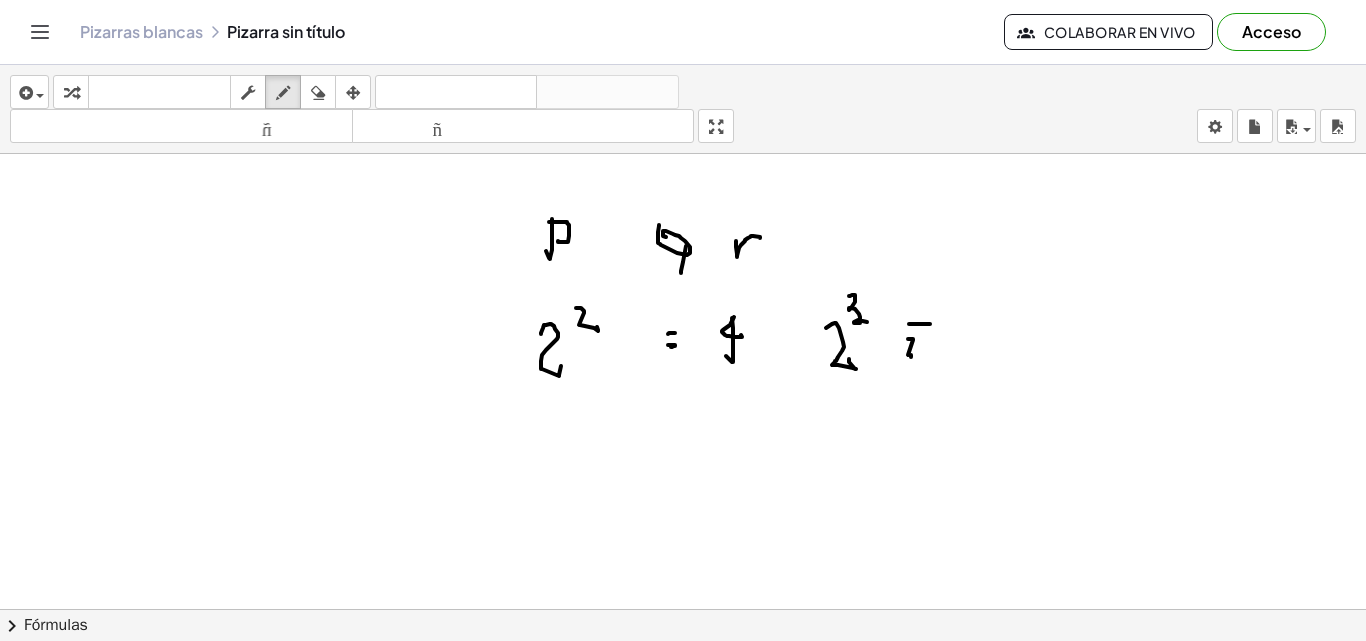 drag, startPoint x: 909, startPoint y: 324, endPoint x: 977, endPoint y: 344, distance: 70.88018 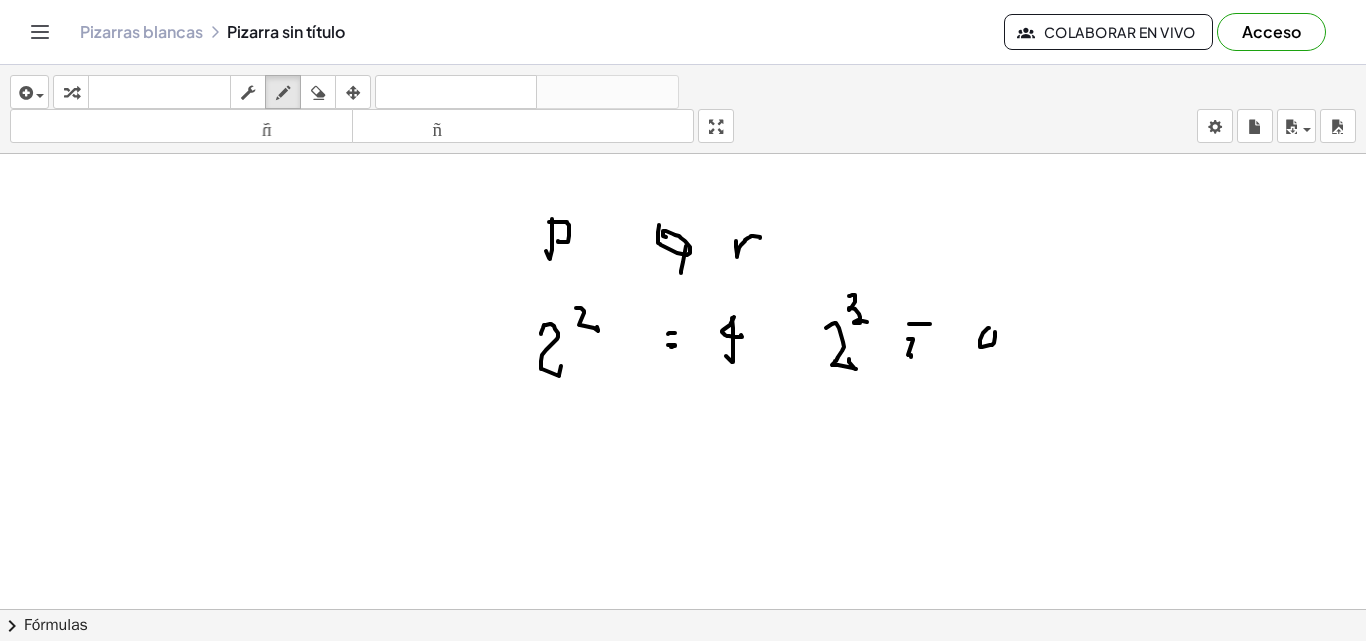 drag, startPoint x: 989, startPoint y: 328, endPoint x: 1035, endPoint y: 338, distance: 47.07441 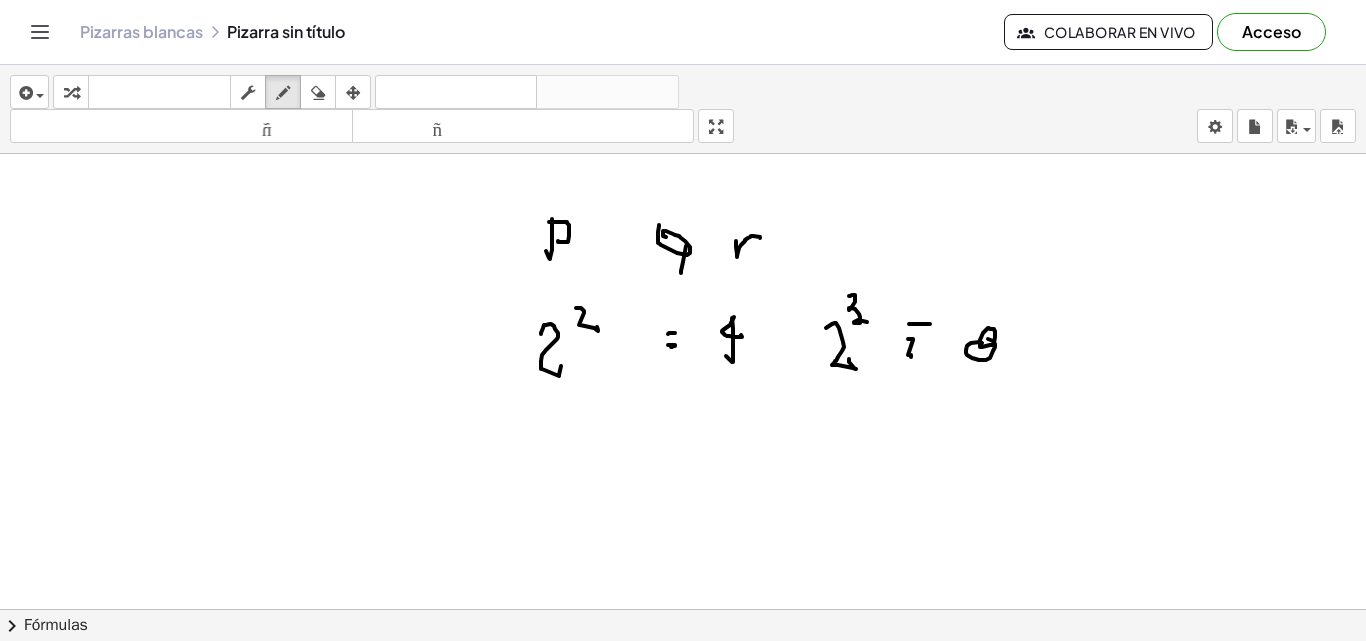 click at bounding box center (683, 688) 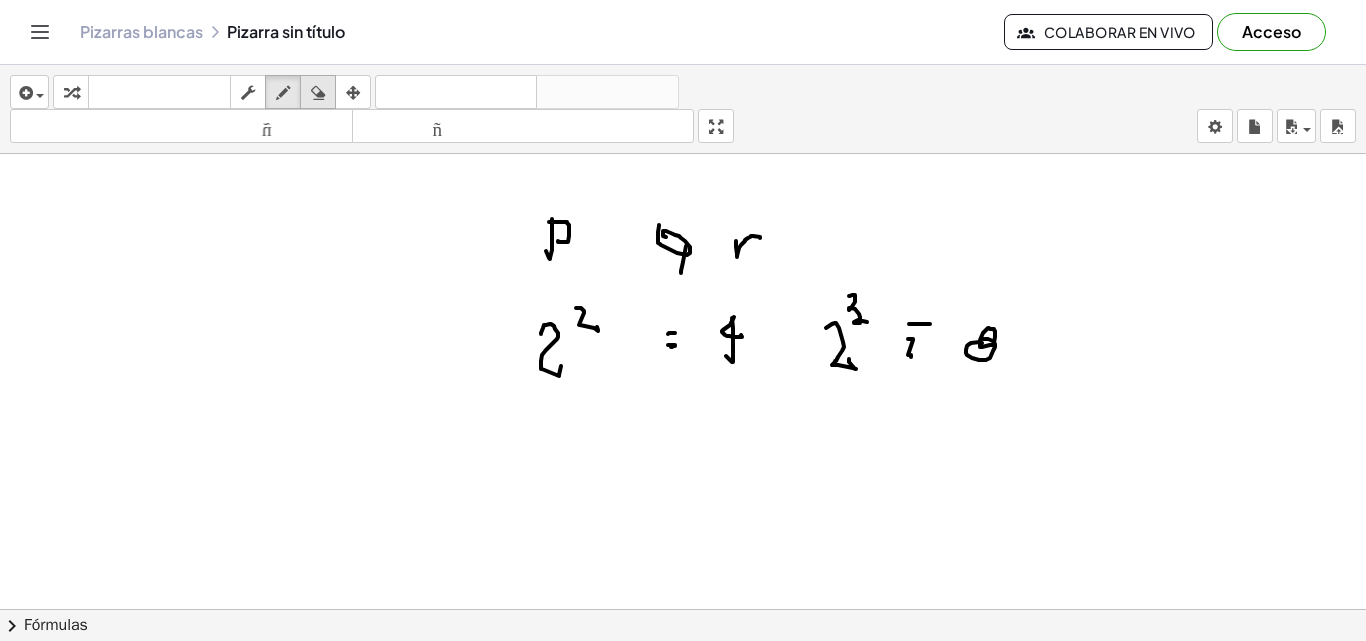 click at bounding box center [318, 92] 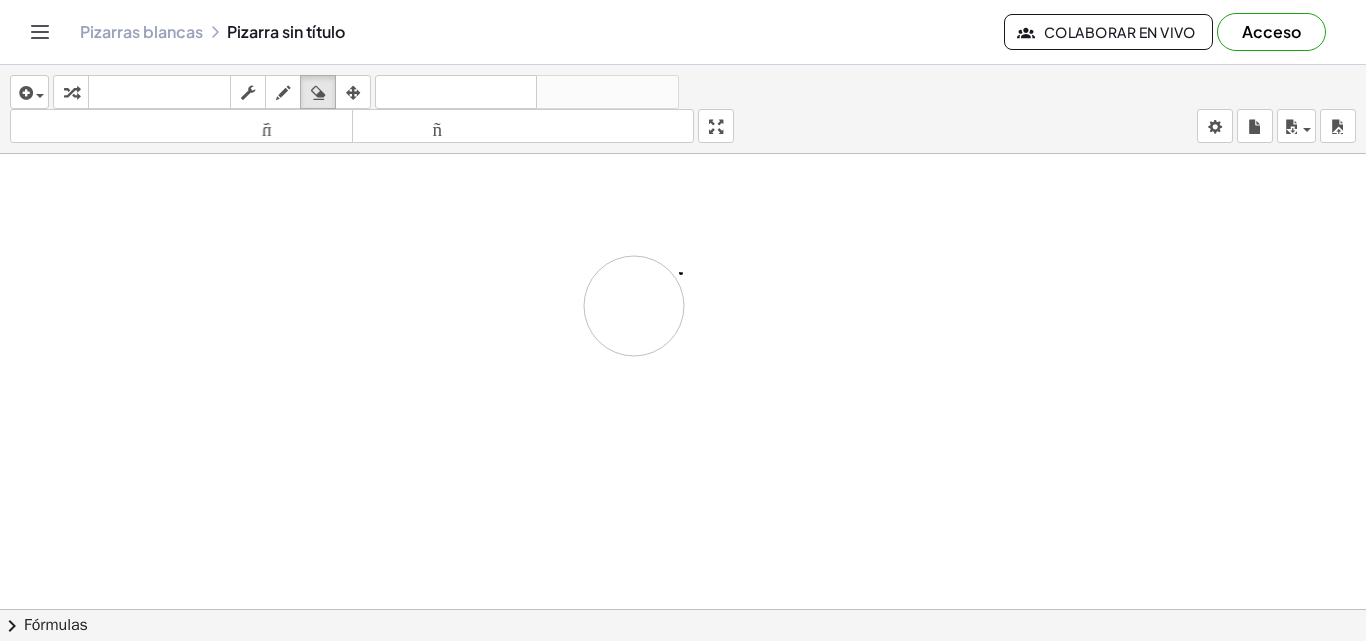 drag, startPoint x: 587, startPoint y: 216, endPoint x: 634, endPoint y: 306, distance: 101.53325 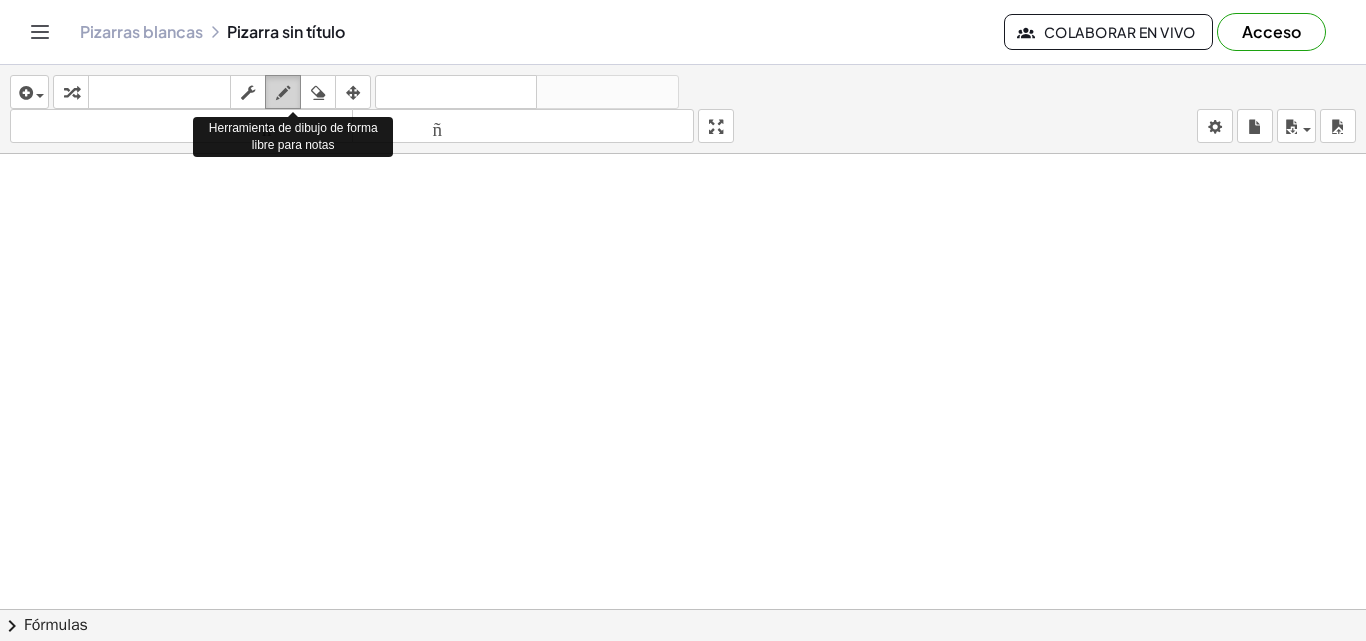 click at bounding box center (283, 93) 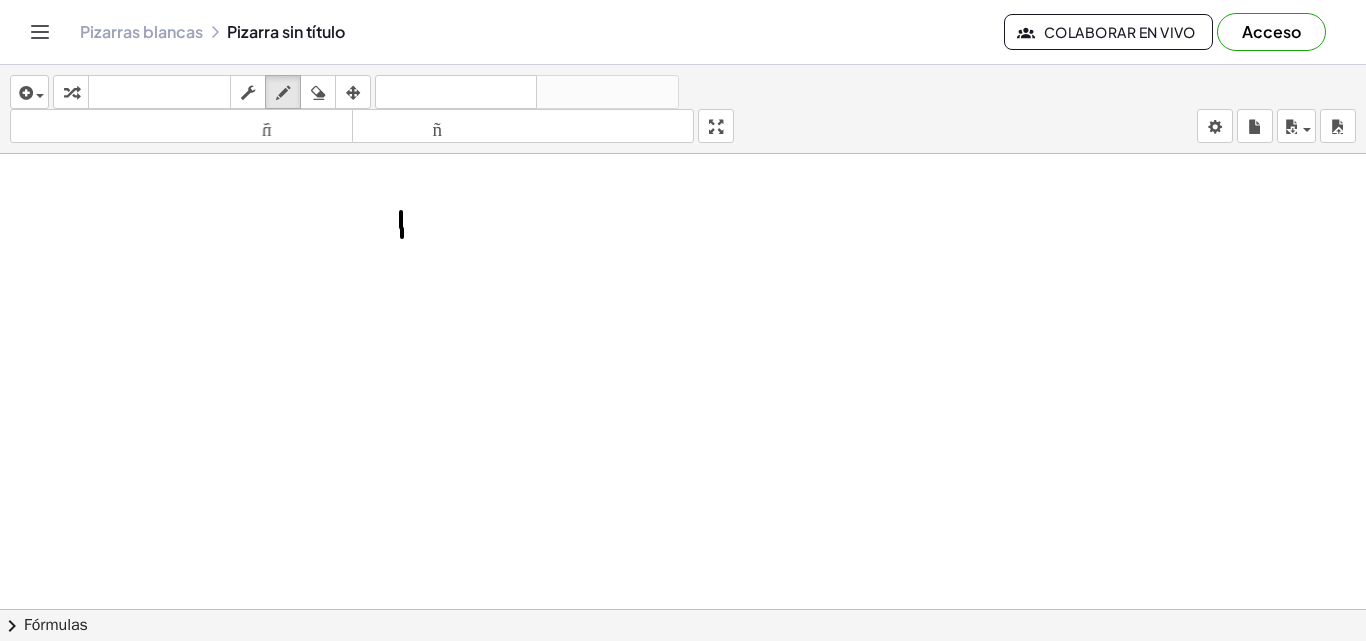 drag, startPoint x: 401, startPoint y: 212, endPoint x: 402, endPoint y: 239, distance: 27.018513 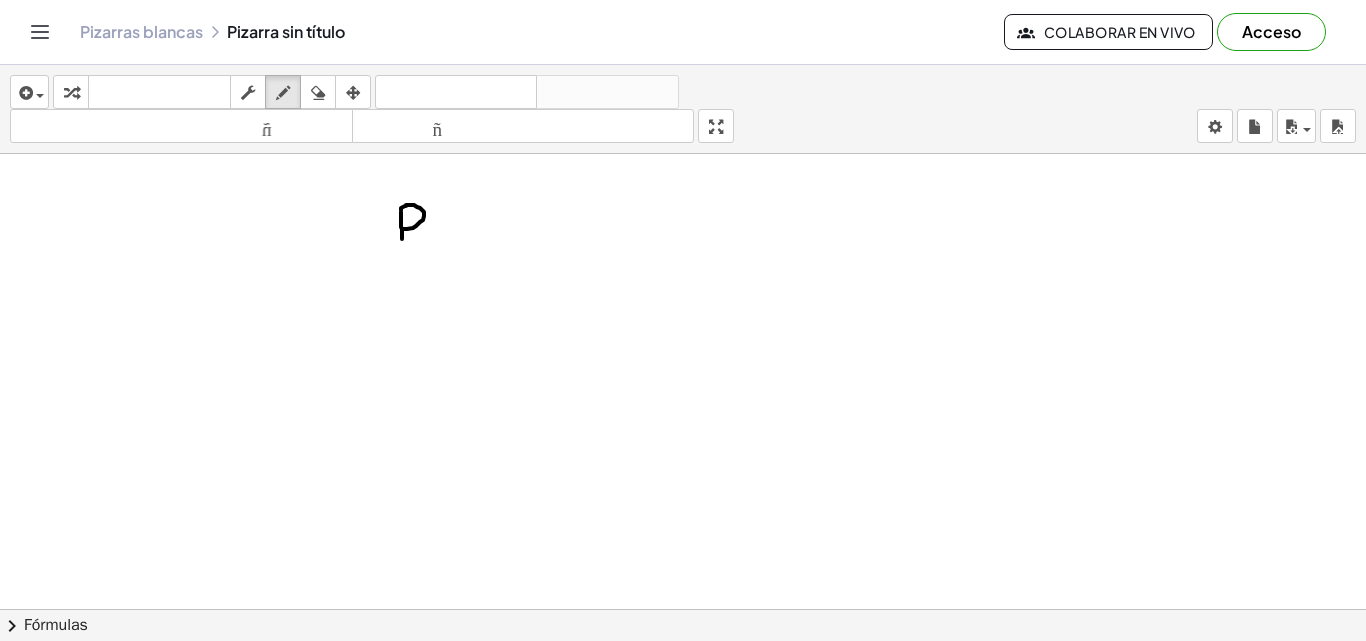 drag, startPoint x: 401, startPoint y: 210, endPoint x: 402, endPoint y: 229, distance: 19.026299 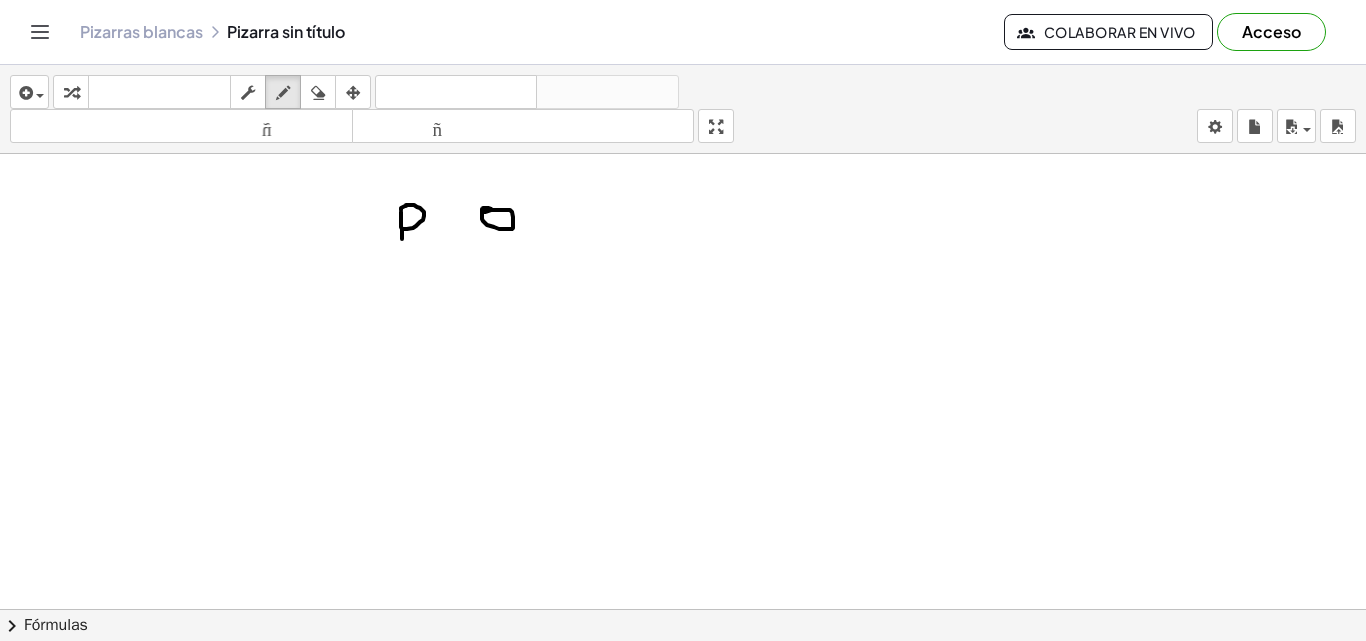 drag, startPoint x: 493, startPoint y: 210, endPoint x: 482, endPoint y: 214, distance: 11.7046995 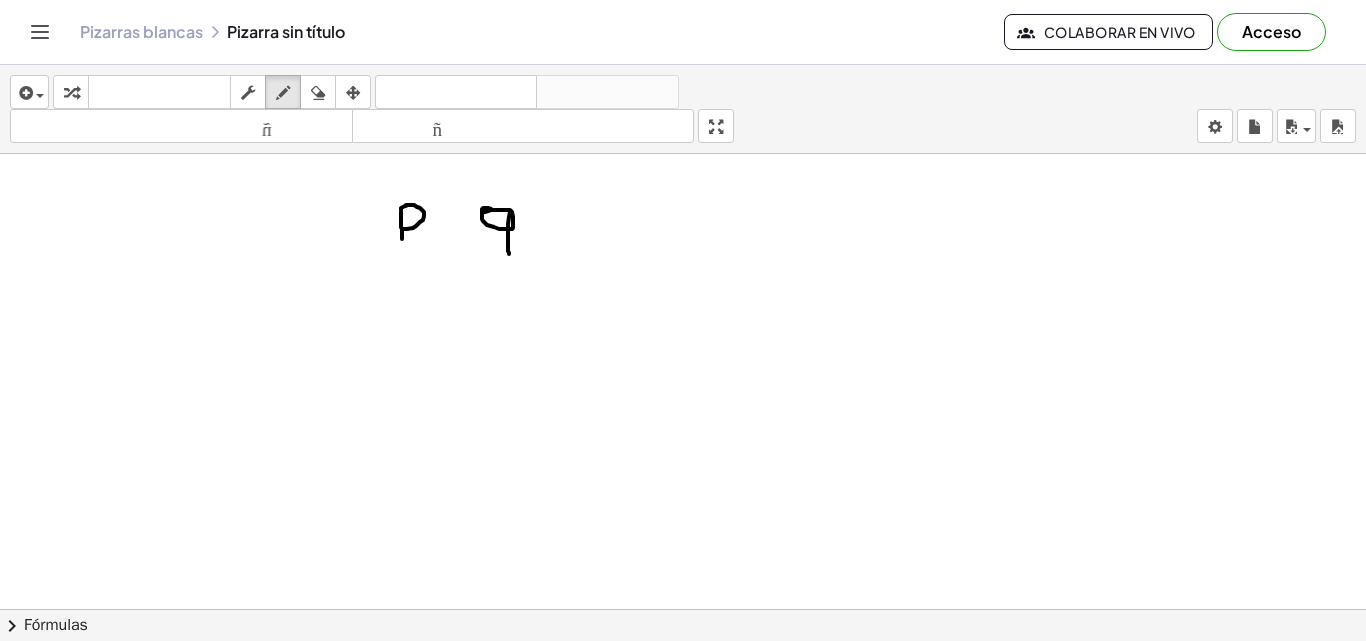 drag, startPoint x: 510, startPoint y: 211, endPoint x: 509, endPoint y: 254, distance: 43.011627 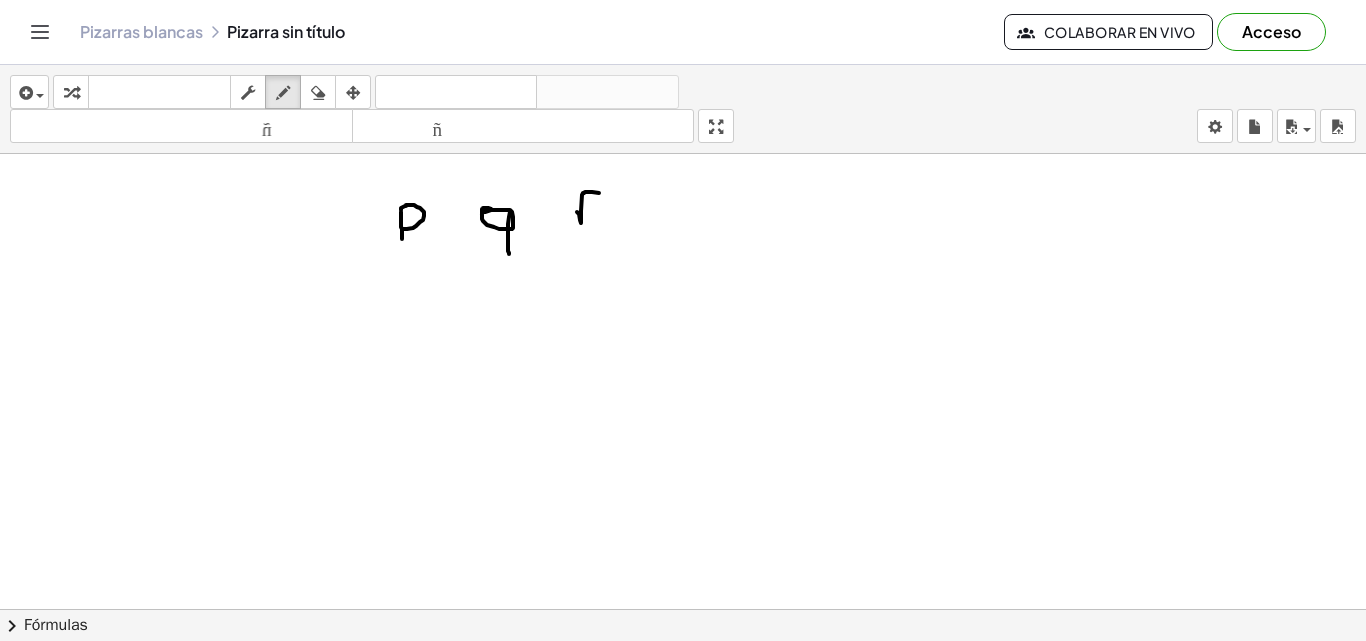 drag, startPoint x: 577, startPoint y: 212, endPoint x: 599, endPoint y: 194, distance: 28.42534 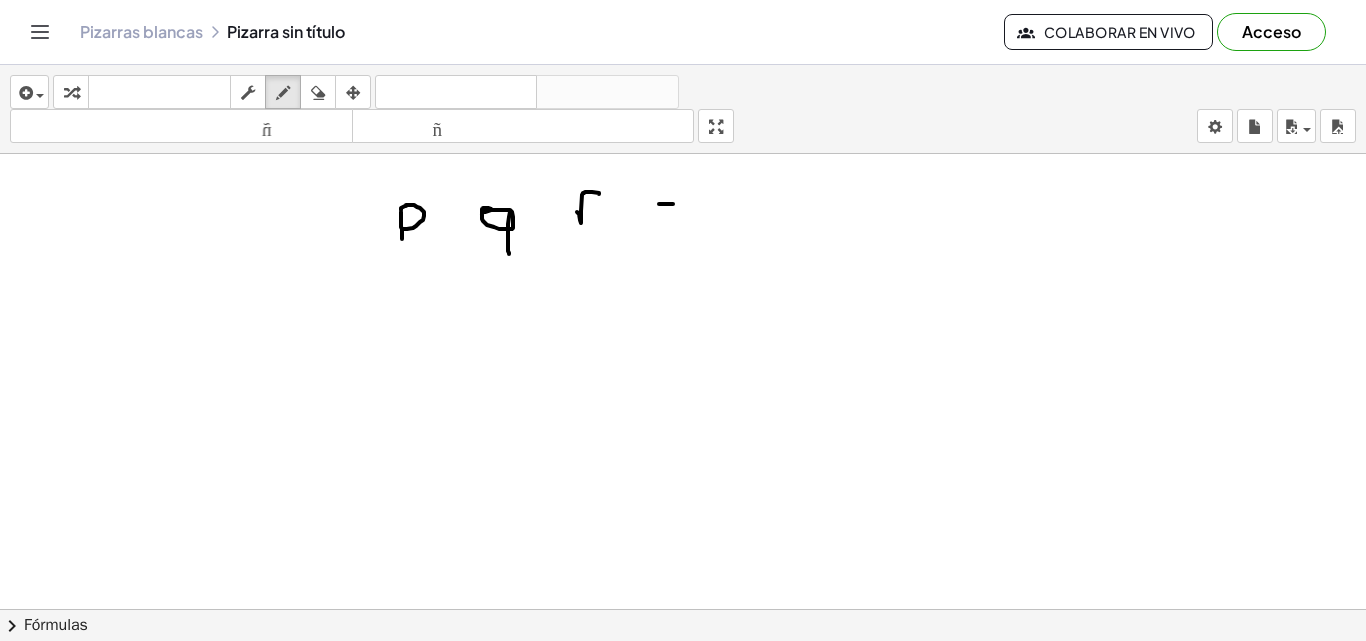 drag, startPoint x: 659, startPoint y: 204, endPoint x: 673, endPoint y: 204, distance: 14 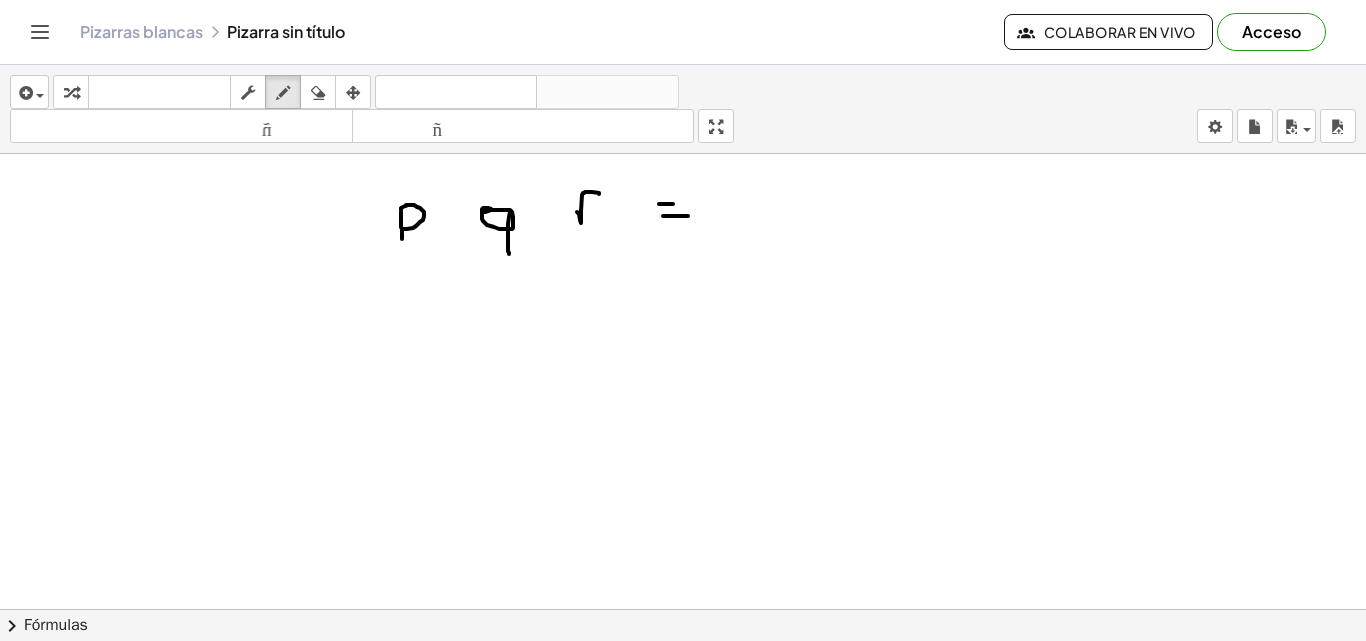 drag, startPoint x: 663, startPoint y: 216, endPoint x: 688, endPoint y: 216, distance: 25 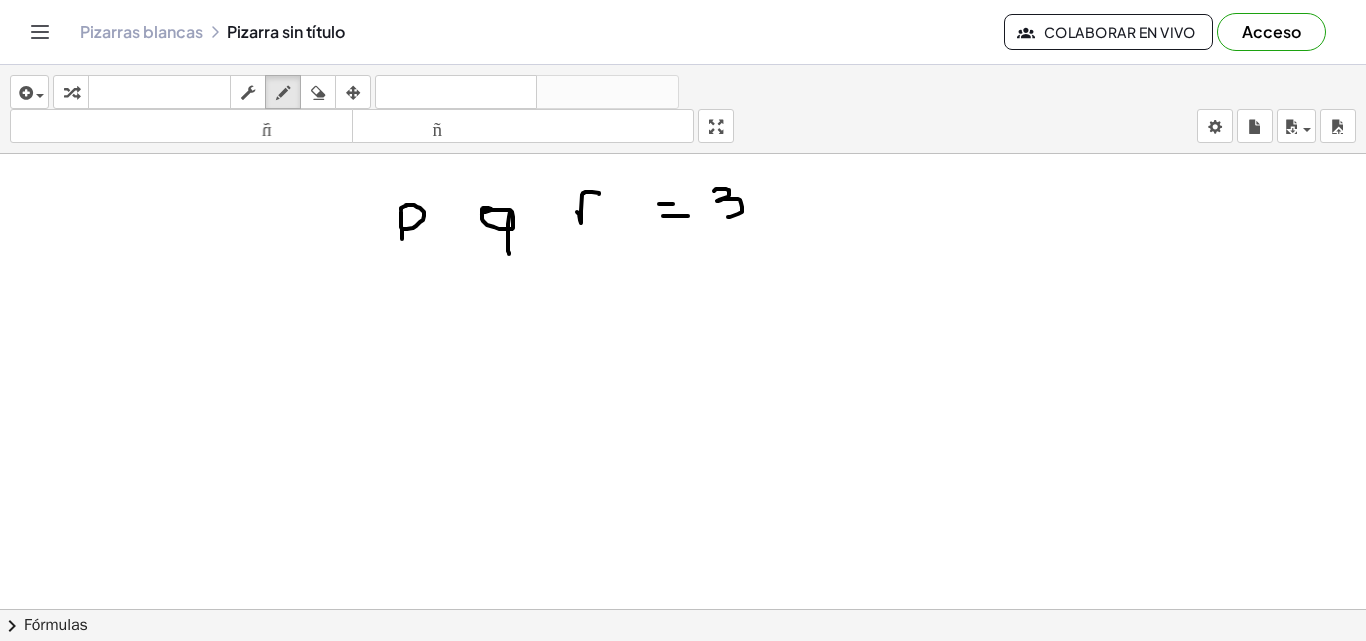 drag, startPoint x: 714, startPoint y: 191, endPoint x: 728, endPoint y: 217, distance: 29.529646 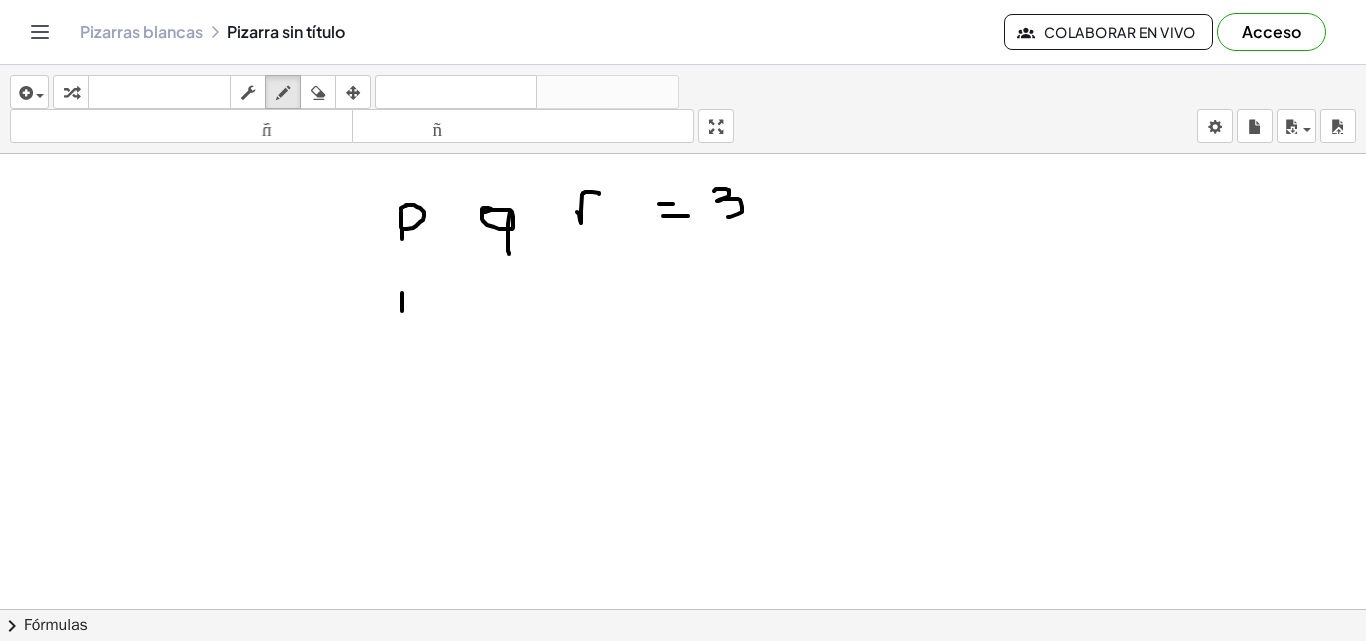 drag, startPoint x: 402, startPoint y: 293, endPoint x: 402, endPoint y: 312, distance: 19 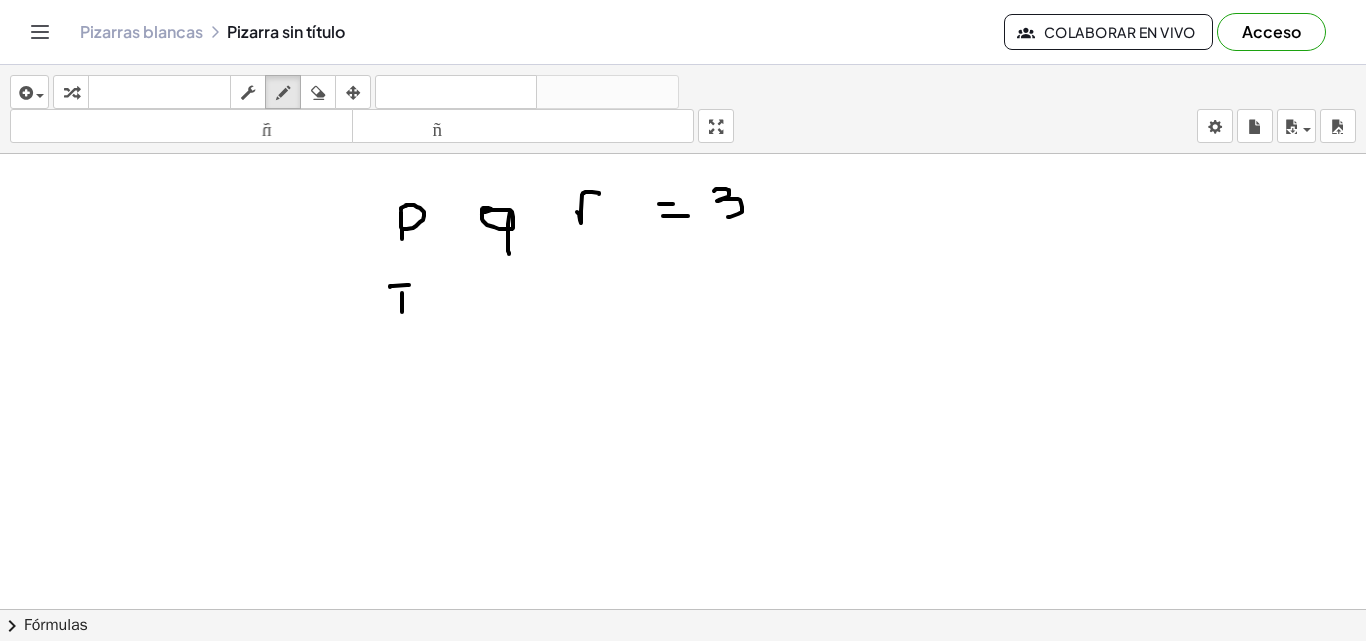 drag, startPoint x: 390, startPoint y: 287, endPoint x: 409, endPoint y: 285, distance: 19.104973 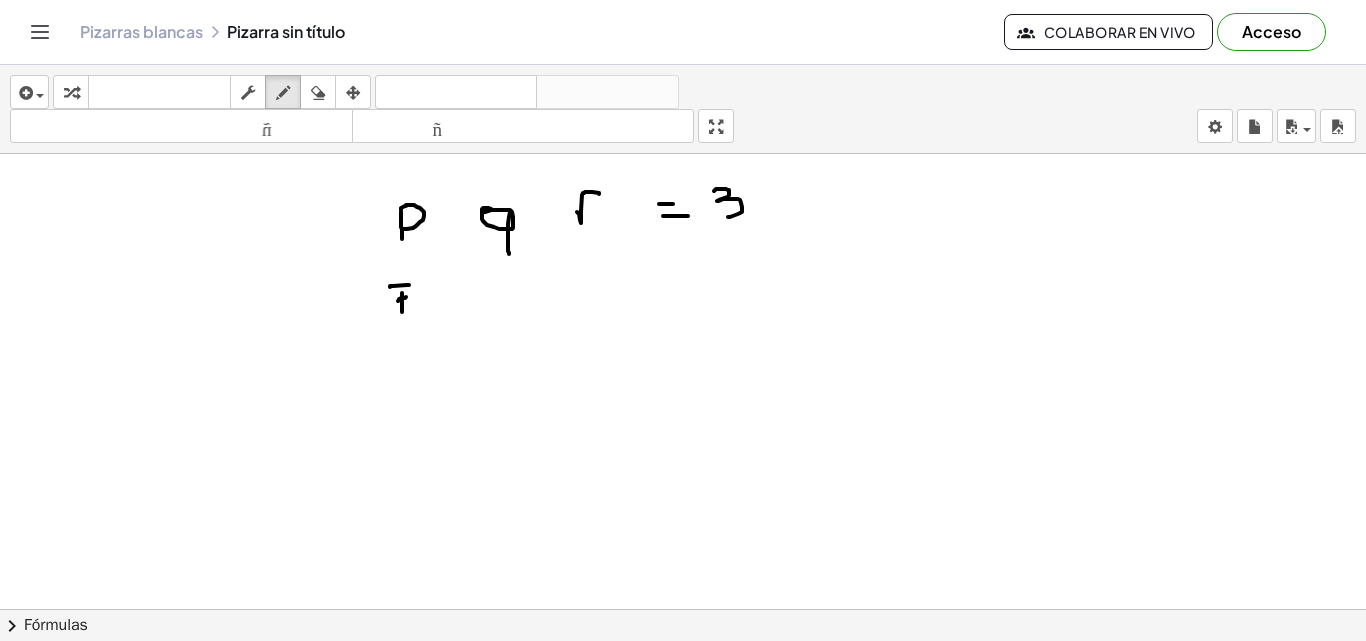 click at bounding box center [683, 688] 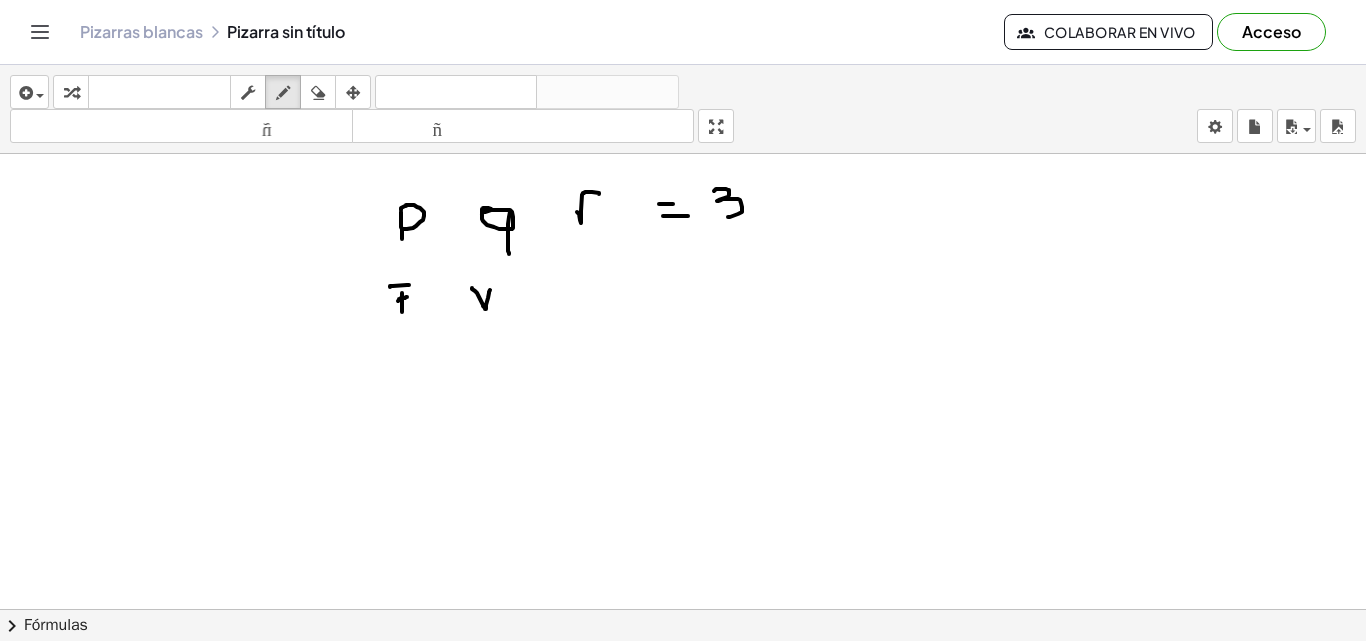 drag, startPoint x: 472, startPoint y: 288, endPoint x: 492, endPoint y: 285, distance: 20.22375 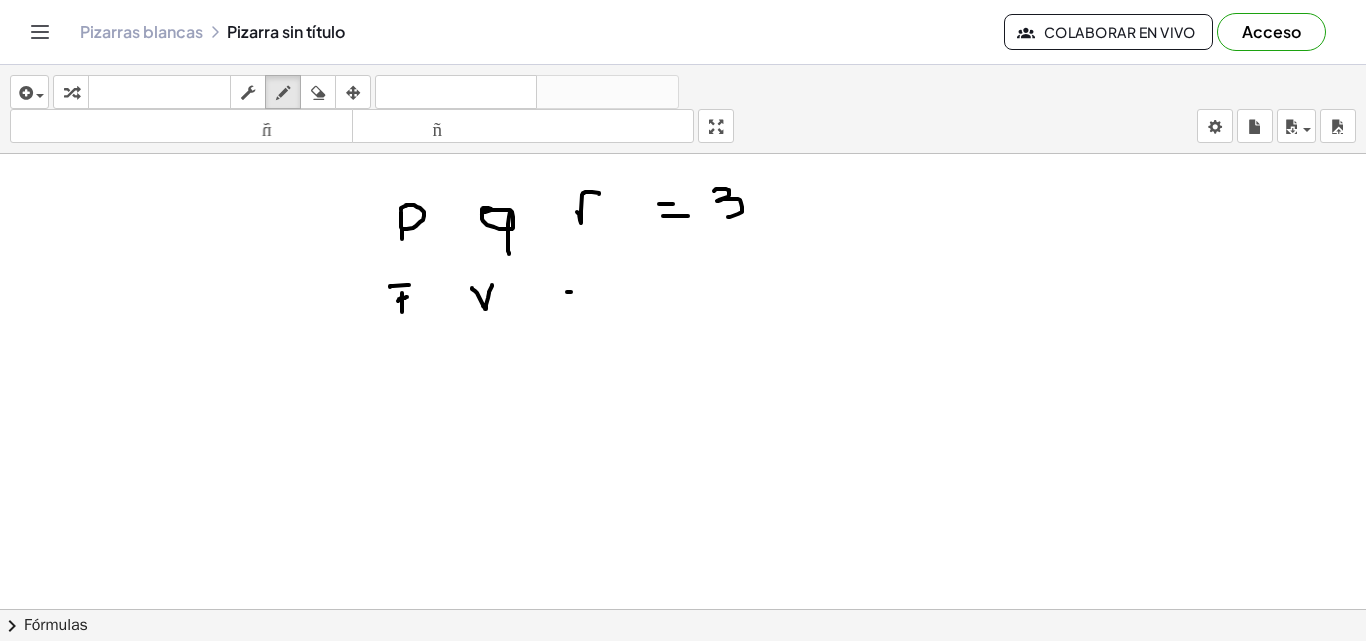 drag, startPoint x: 567, startPoint y: 292, endPoint x: 581, endPoint y: 292, distance: 14 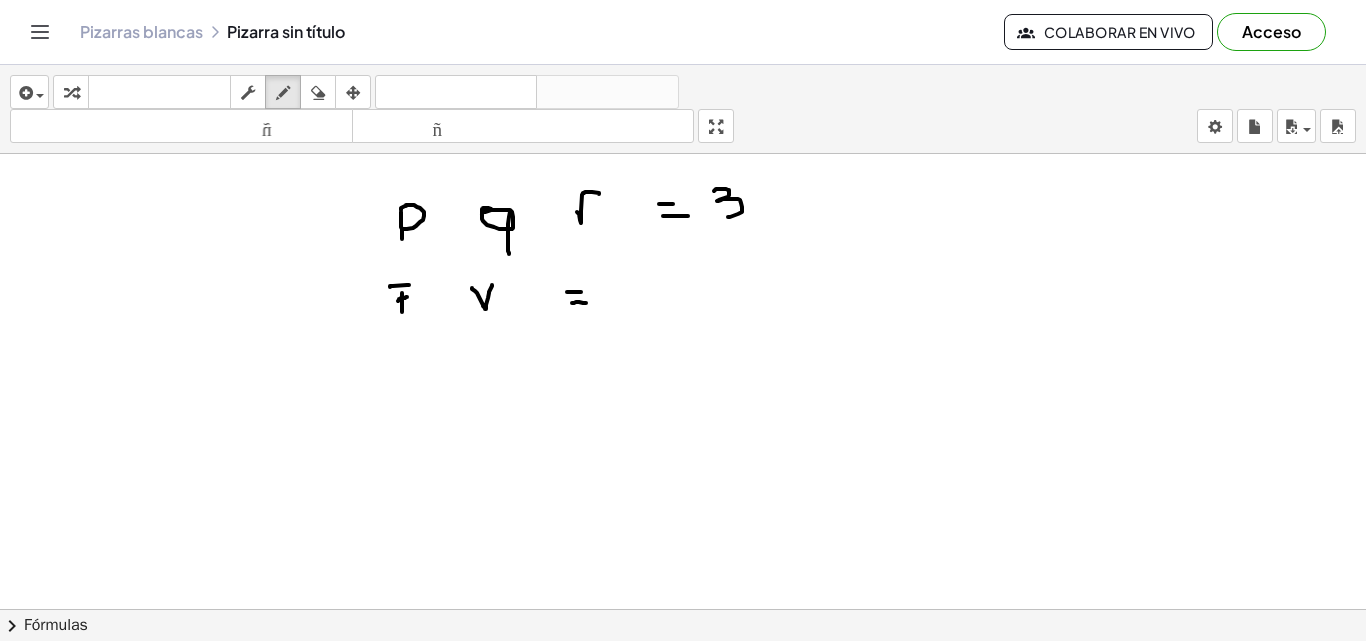 drag, startPoint x: 572, startPoint y: 303, endPoint x: 590, endPoint y: 304, distance: 18.027756 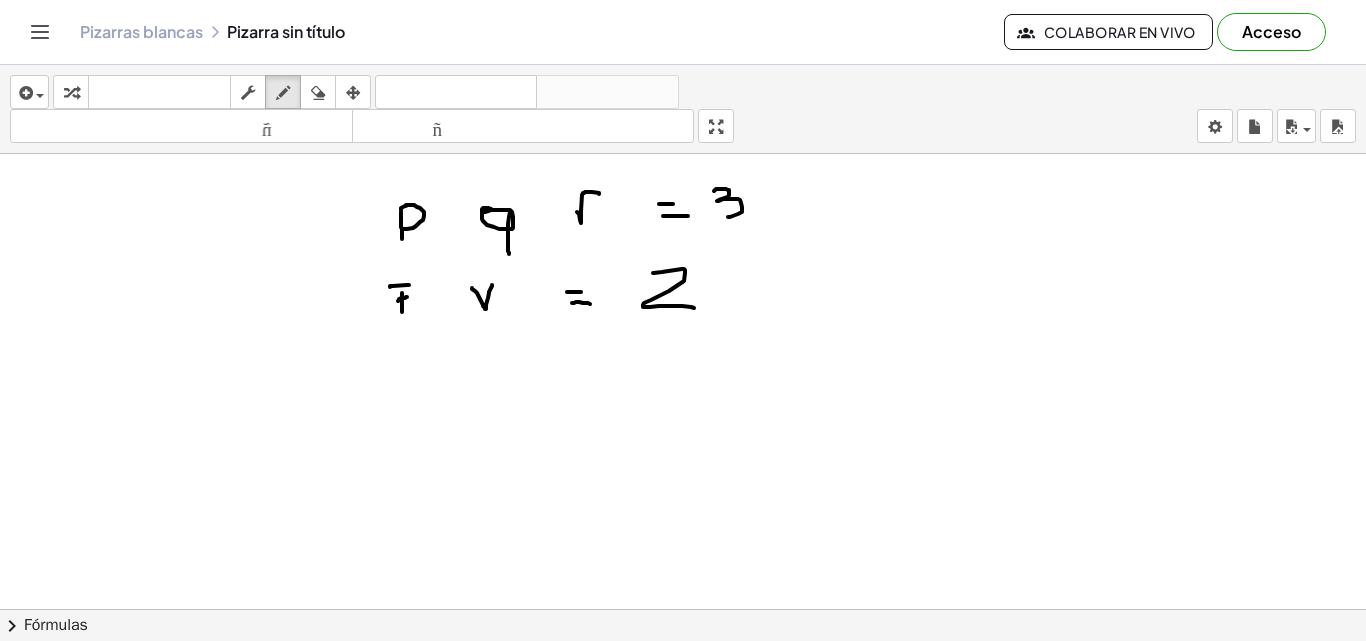 drag, startPoint x: 653, startPoint y: 273, endPoint x: 695, endPoint y: 308, distance: 54.67175 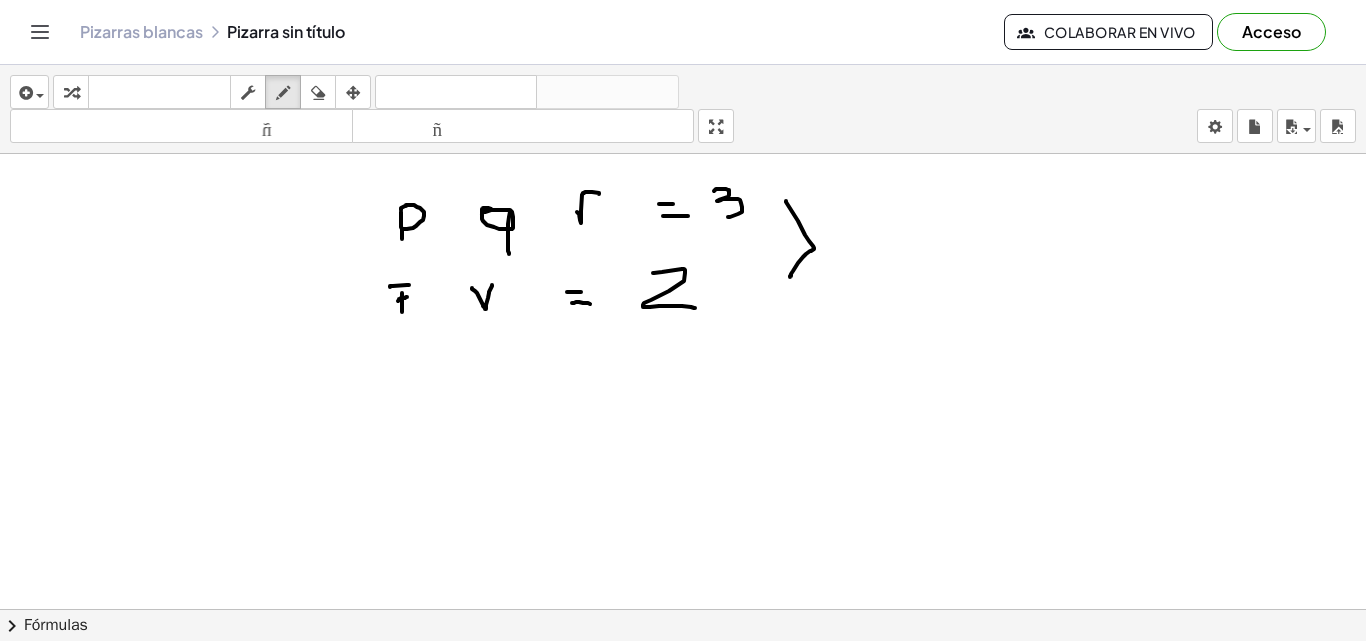 drag, startPoint x: 786, startPoint y: 202, endPoint x: 789, endPoint y: 278, distance: 76.05919 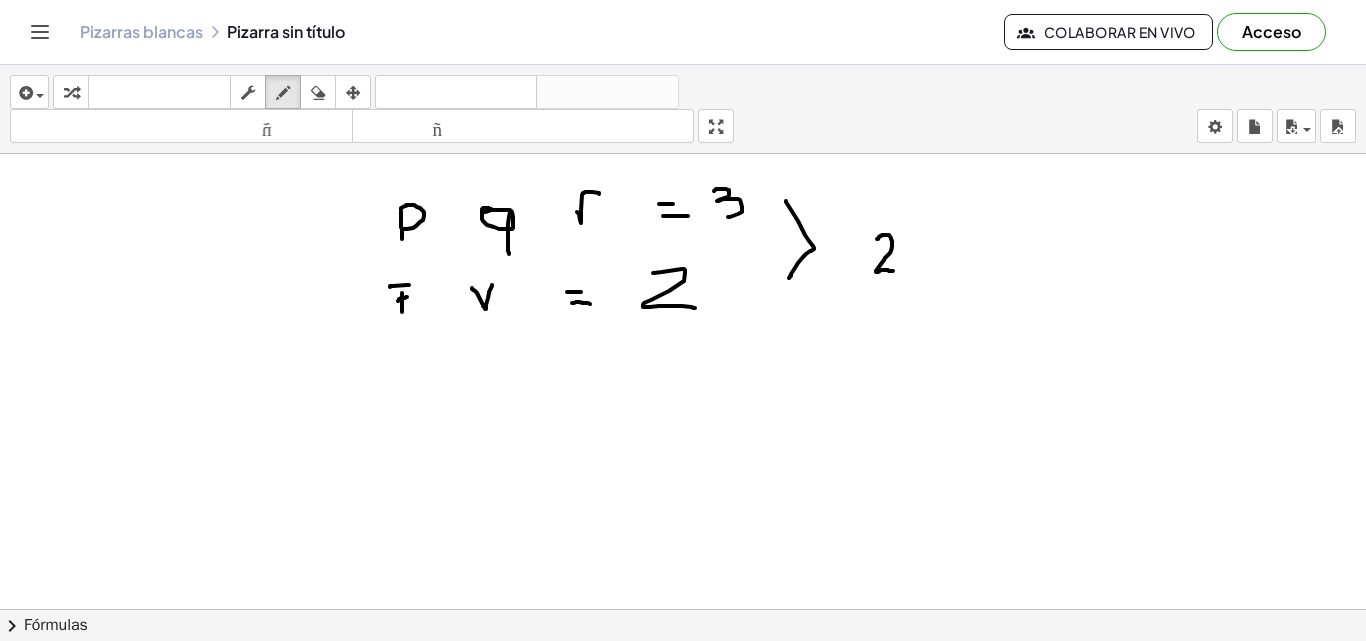 drag, startPoint x: 877, startPoint y: 239, endPoint x: 893, endPoint y: 271, distance: 35.77709 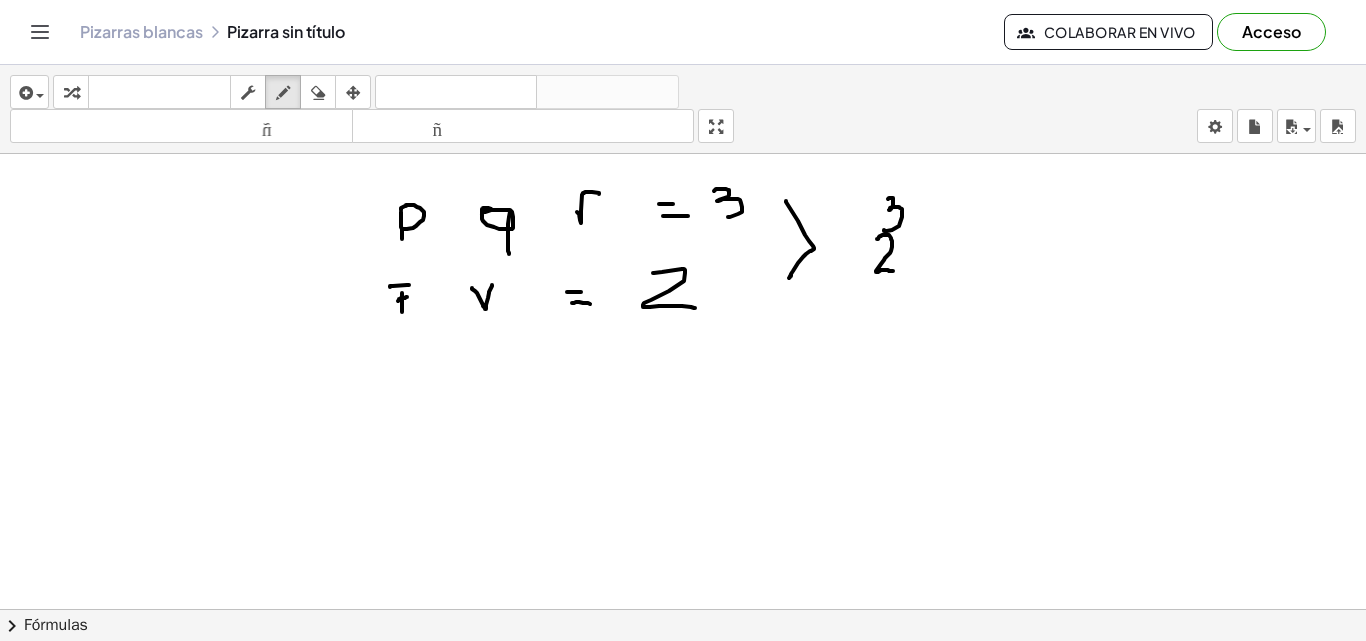 drag, startPoint x: 888, startPoint y: 199, endPoint x: 884, endPoint y: 230, distance: 31.257 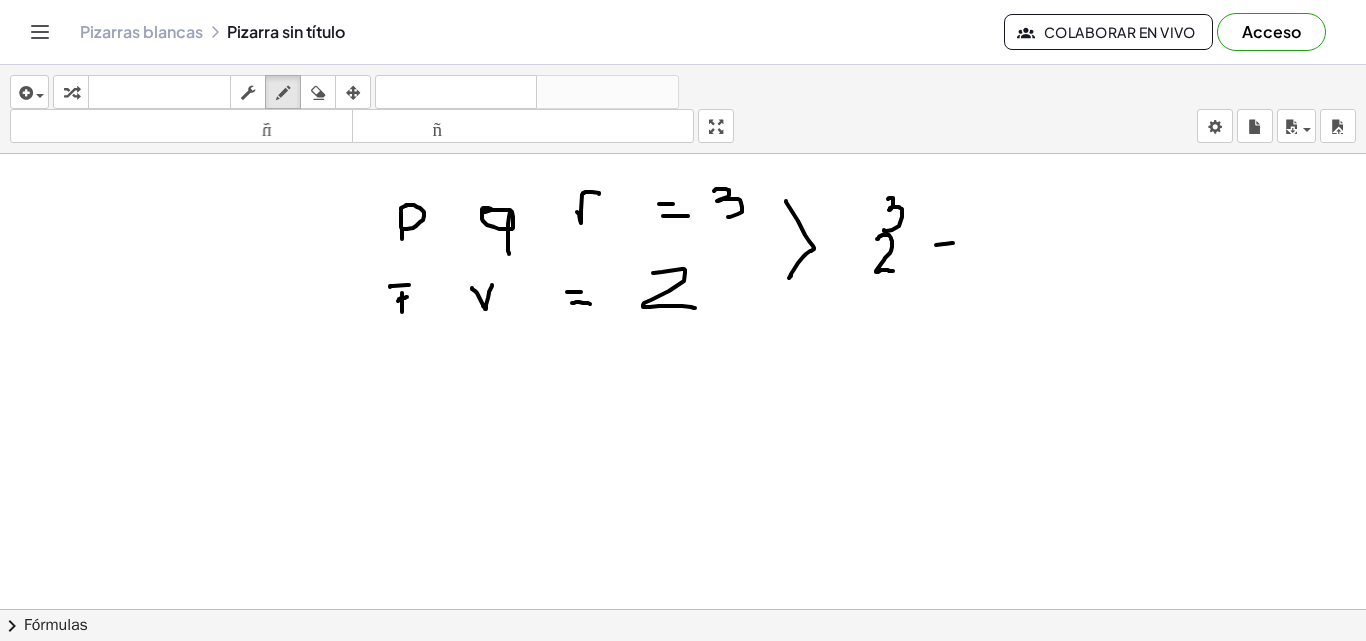 drag, startPoint x: 936, startPoint y: 245, endPoint x: 953, endPoint y: 243, distance: 17.117243 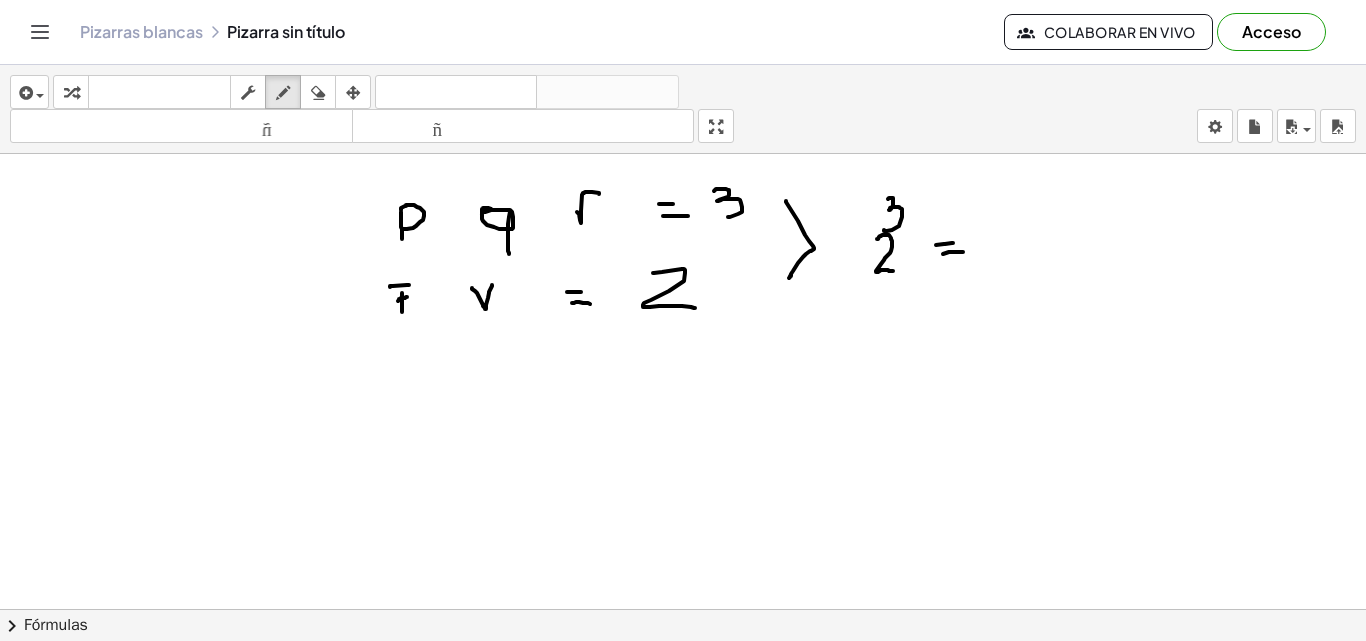 drag, startPoint x: 943, startPoint y: 254, endPoint x: 964, endPoint y: 252, distance: 21.095022 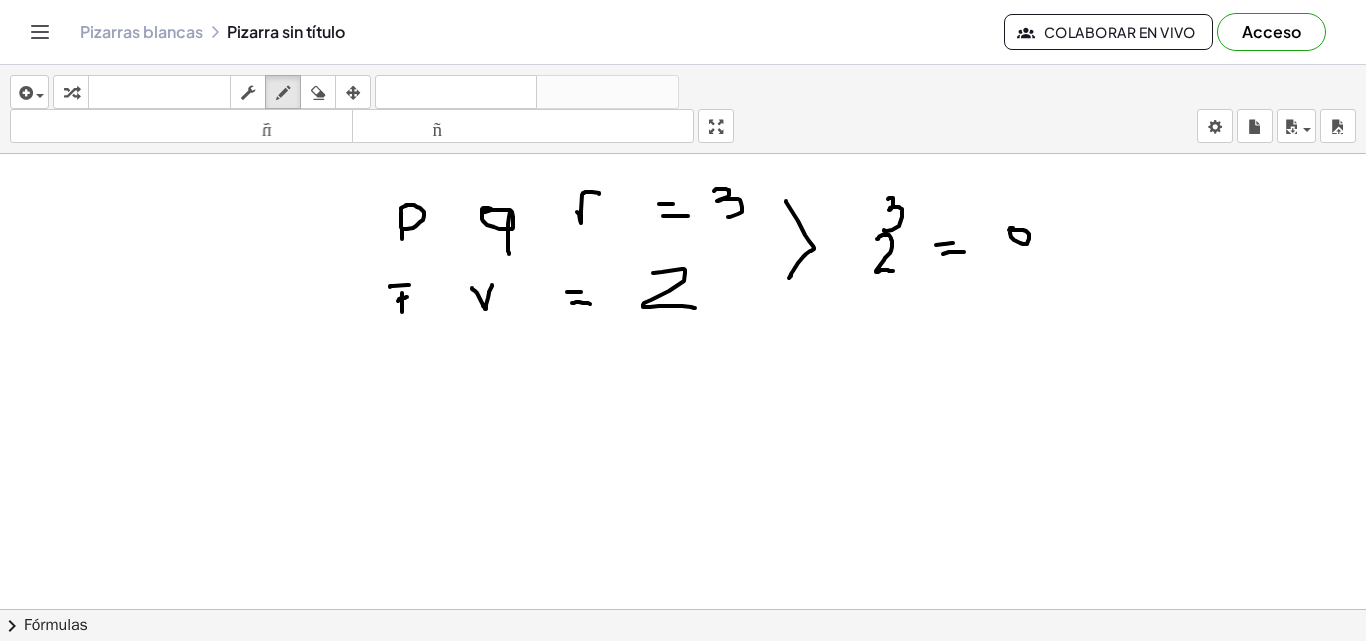 click at bounding box center [683, 688] 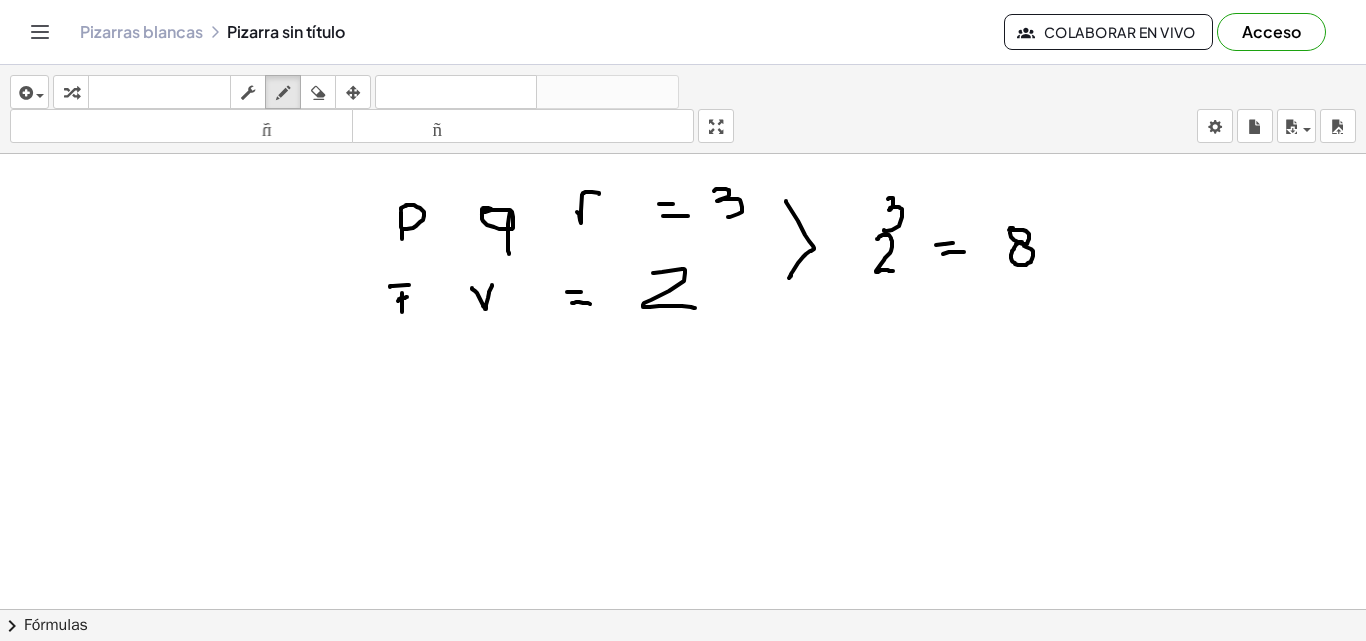 click at bounding box center (683, 688) 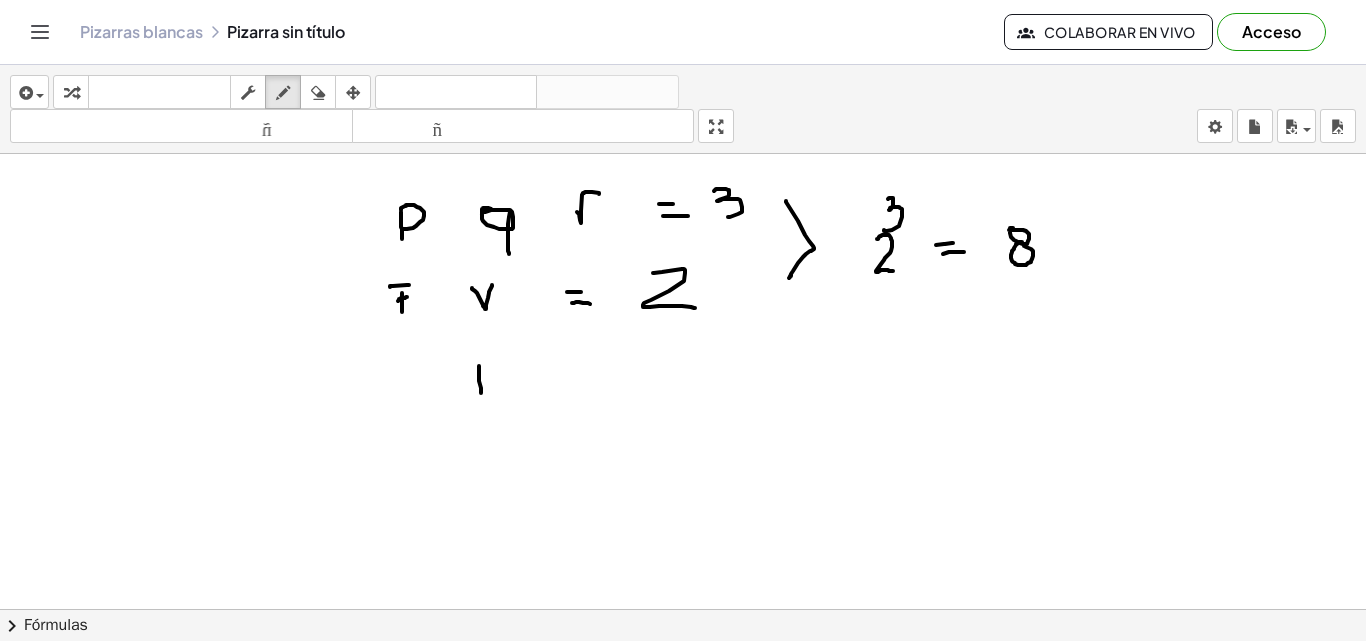 drag, startPoint x: 479, startPoint y: 366, endPoint x: 481, endPoint y: 396, distance: 30.066593 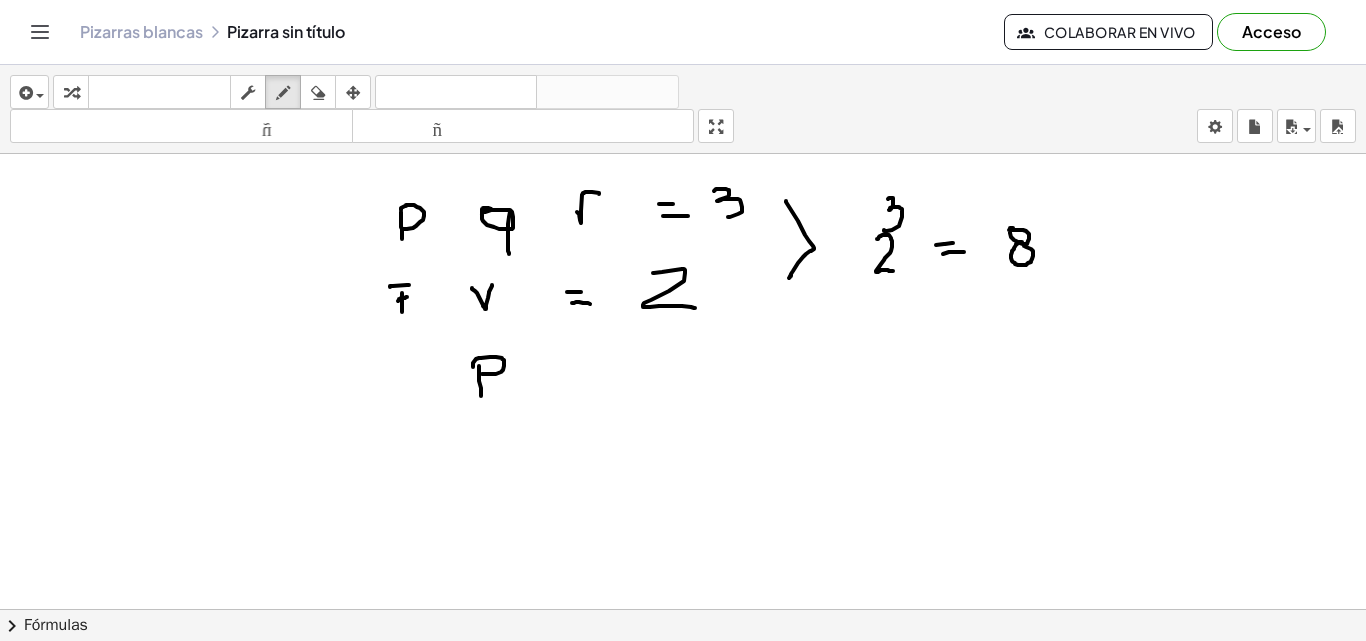 drag, startPoint x: 473, startPoint y: 365, endPoint x: 482, endPoint y: 374, distance: 12.727922 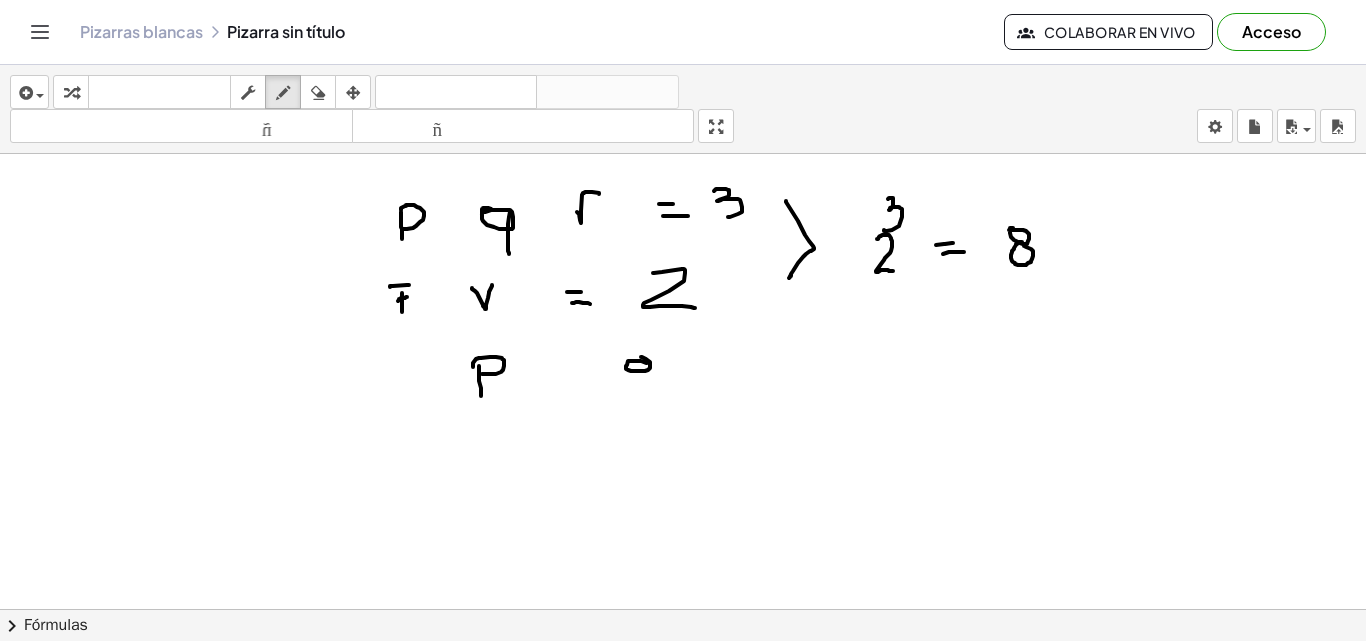 click at bounding box center (683, 688) 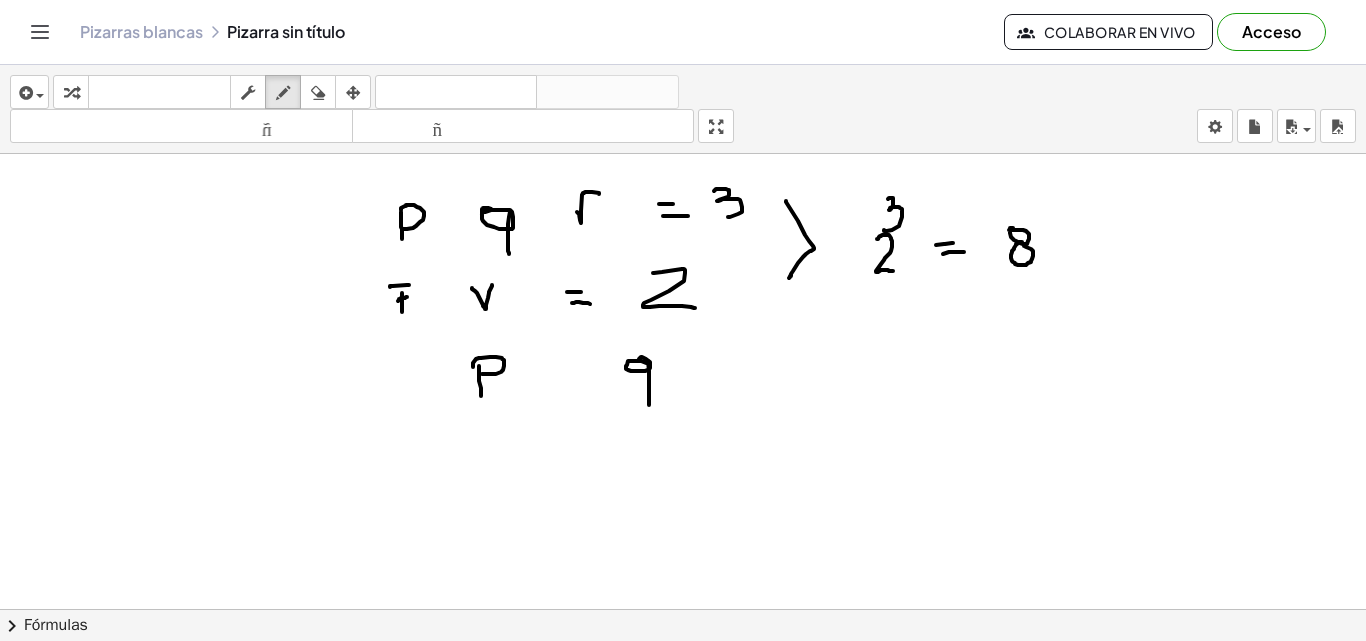 drag, startPoint x: 648, startPoint y: 361, endPoint x: 649, endPoint y: 405, distance: 44.011364 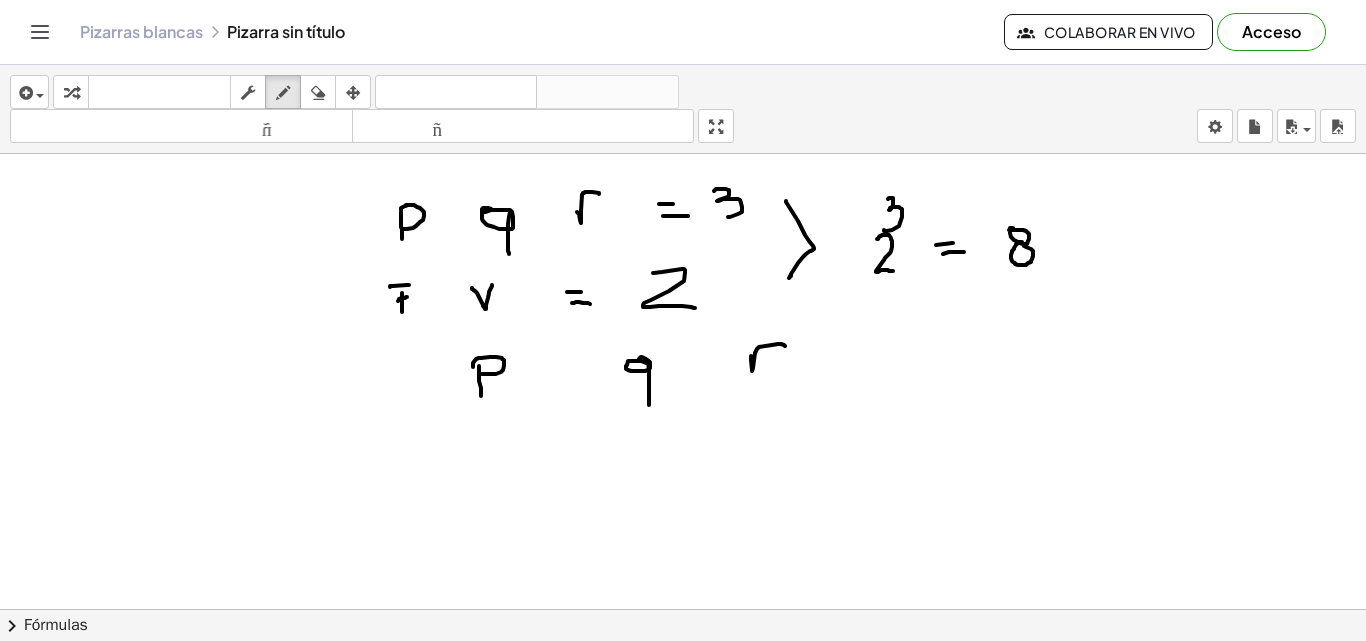 drag, startPoint x: 751, startPoint y: 356, endPoint x: 785, endPoint y: 346, distance: 35.44009 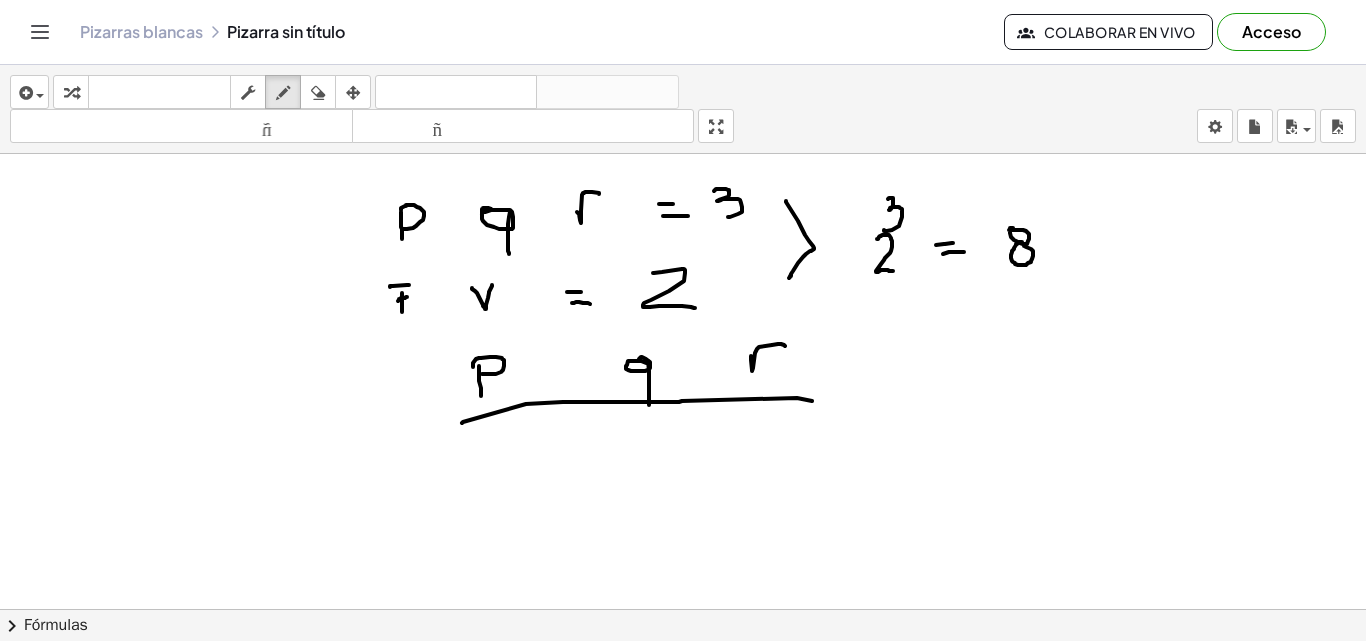 drag, startPoint x: 462, startPoint y: 423, endPoint x: 812, endPoint y: 401, distance: 350.69073 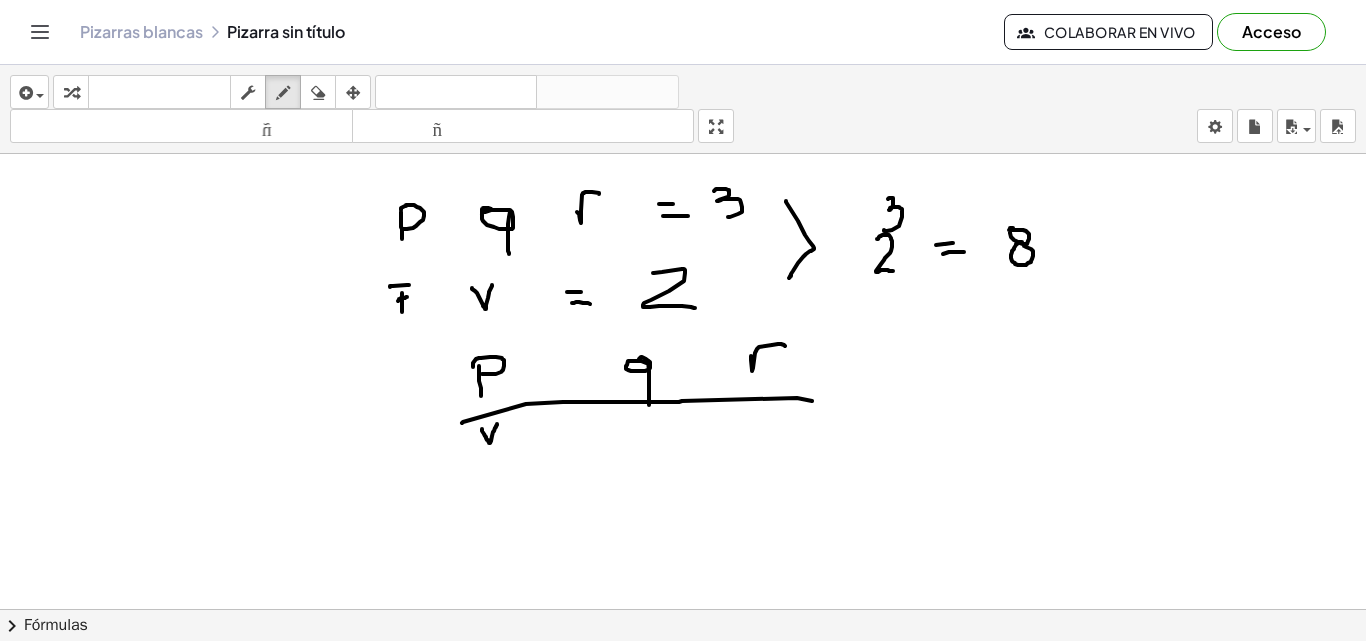 drag, startPoint x: 482, startPoint y: 429, endPoint x: 497, endPoint y: 424, distance: 15.811388 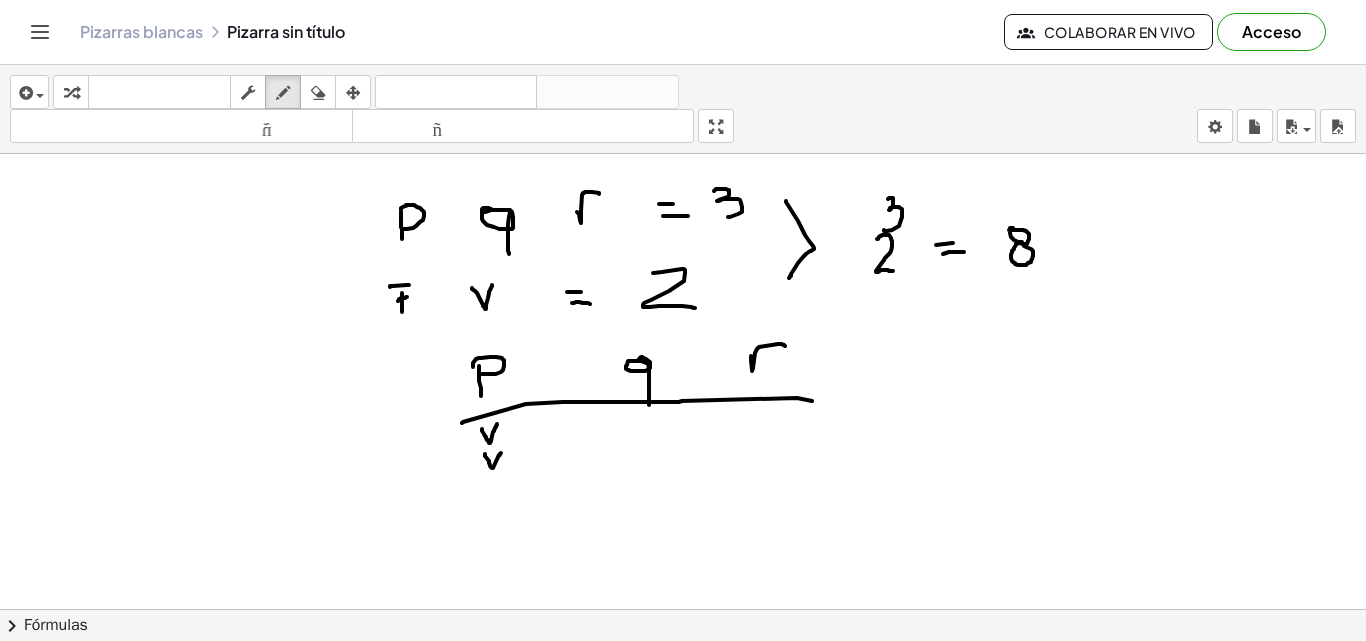 drag, startPoint x: 485, startPoint y: 454, endPoint x: 501, endPoint y: 453, distance: 16.03122 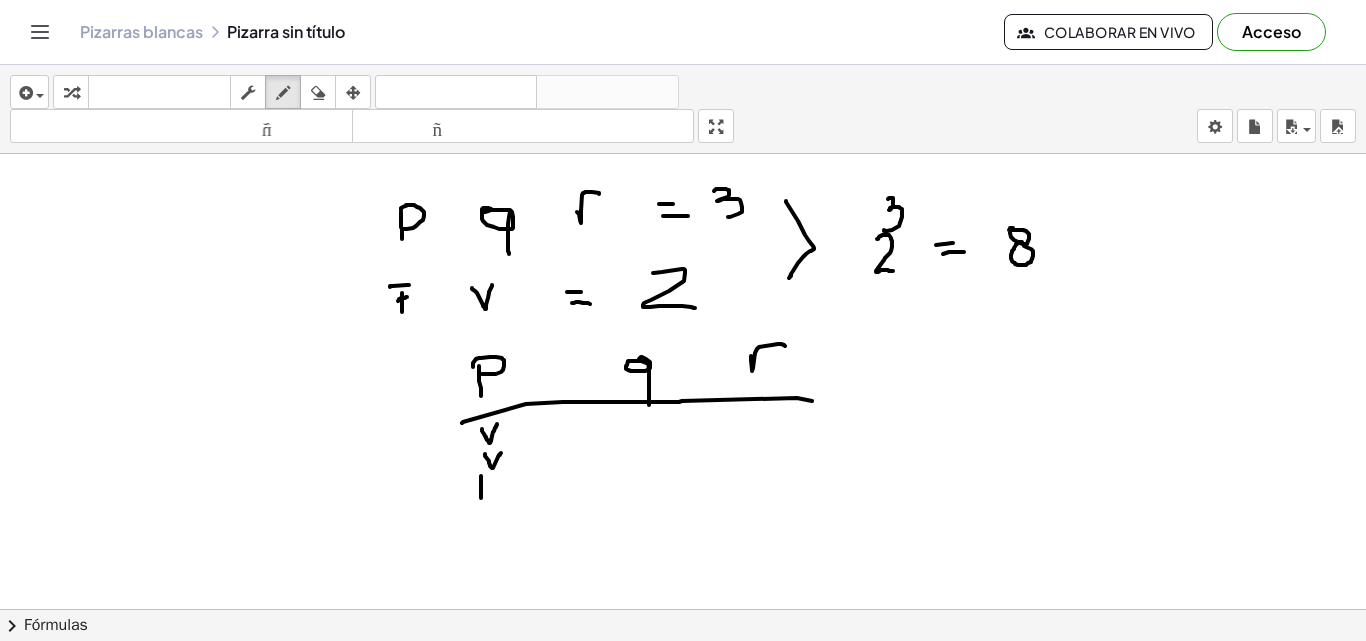 drag, startPoint x: 481, startPoint y: 476, endPoint x: 481, endPoint y: 499, distance: 23 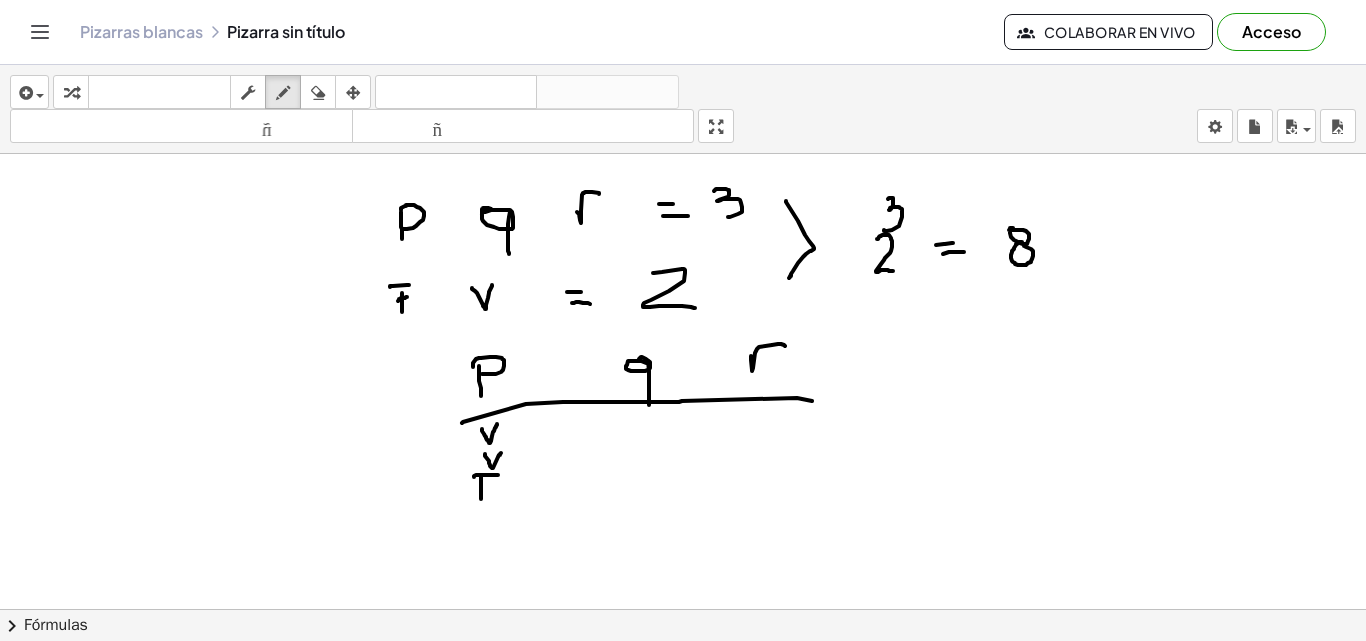 drag, startPoint x: 474, startPoint y: 477, endPoint x: 499, endPoint y: 475, distance: 25.079872 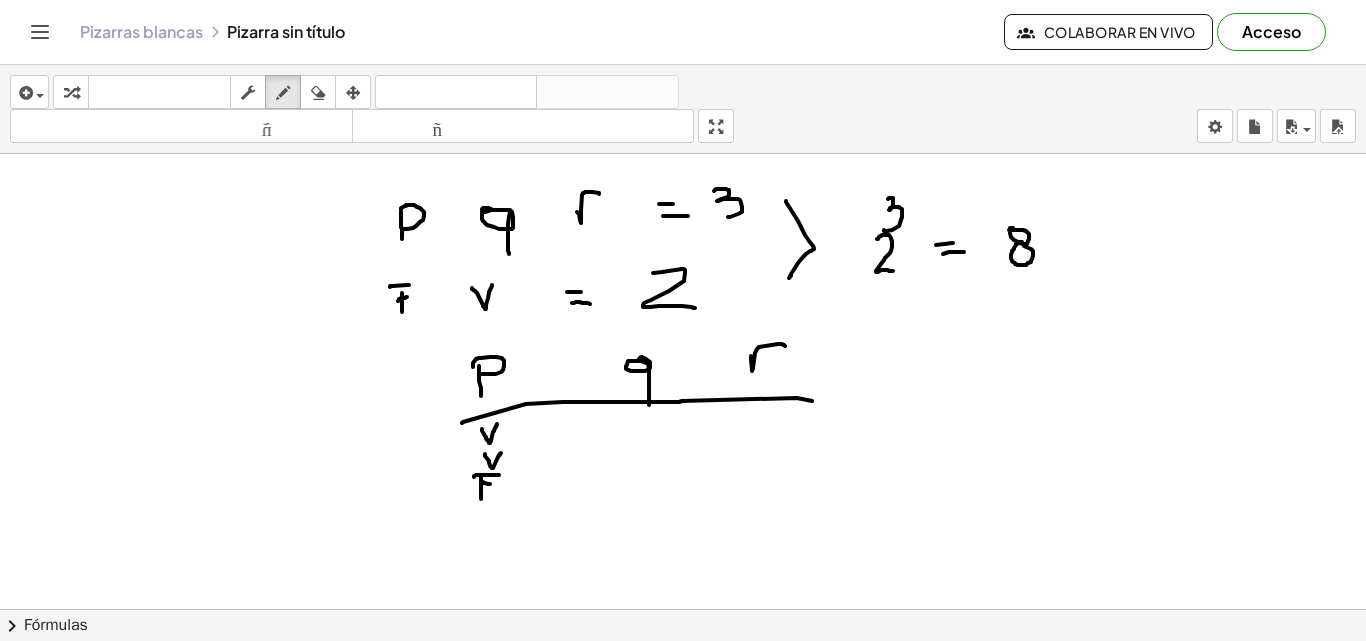 click at bounding box center [683, 688] 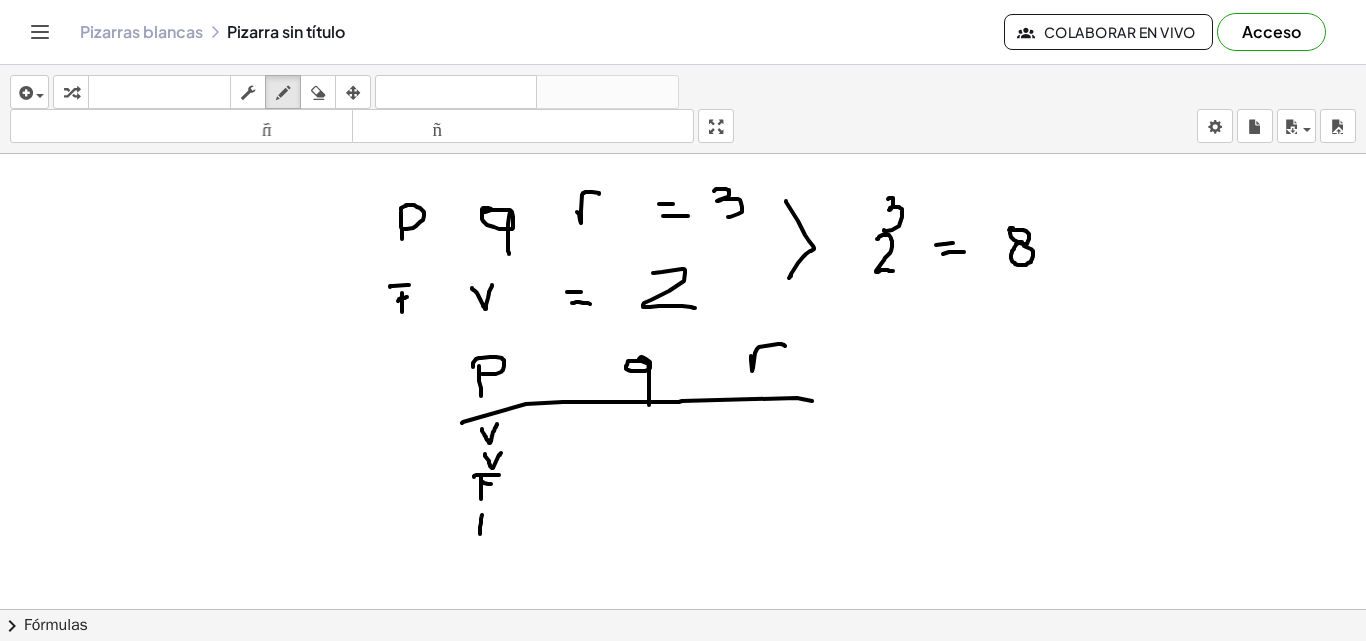 drag, startPoint x: 482, startPoint y: 515, endPoint x: 480, endPoint y: 535, distance: 20.09975 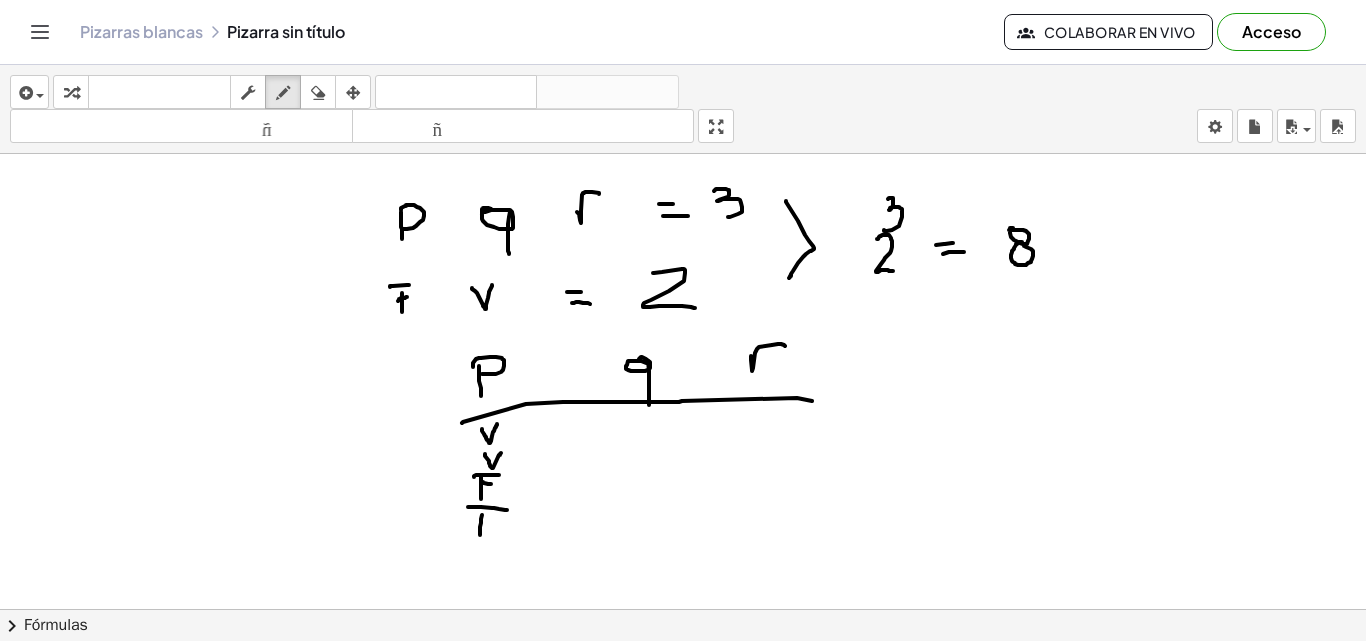 drag, startPoint x: 468, startPoint y: 507, endPoint x: 507, endPoint y: 510, distance: 39.115215 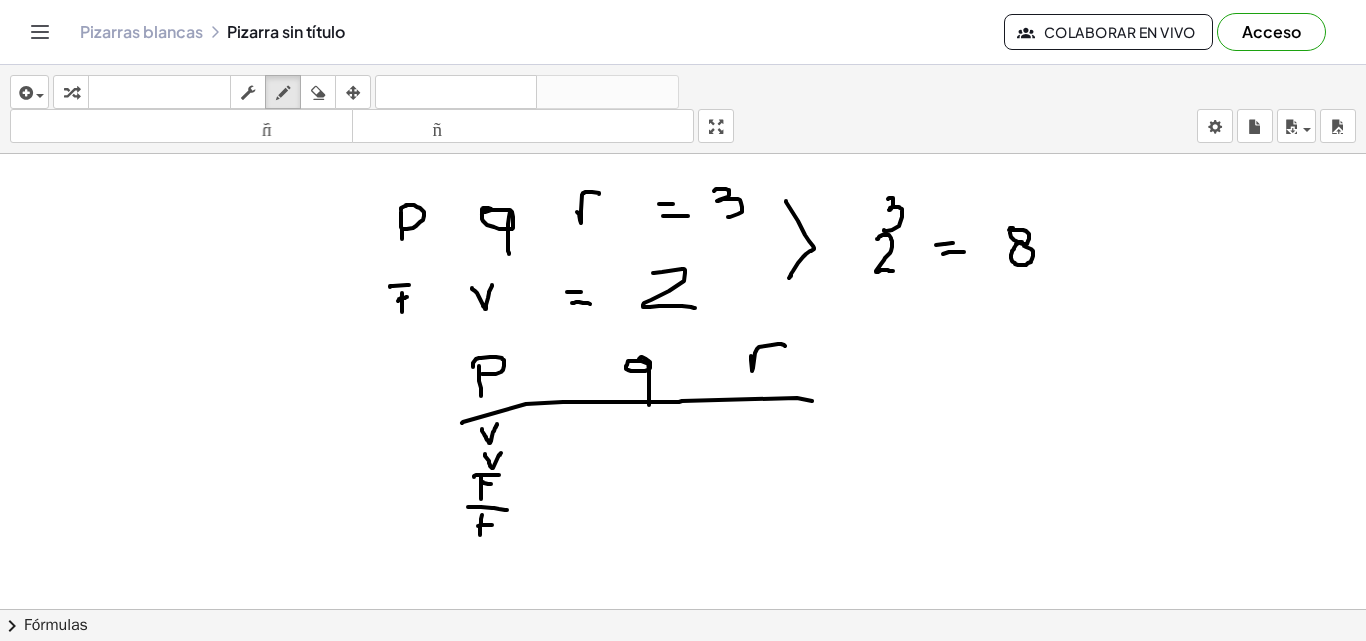 drag, startPoint x: 478, startPoint y: 526, endPoint x: 492, endPoint y: 525, distance: 14.035668 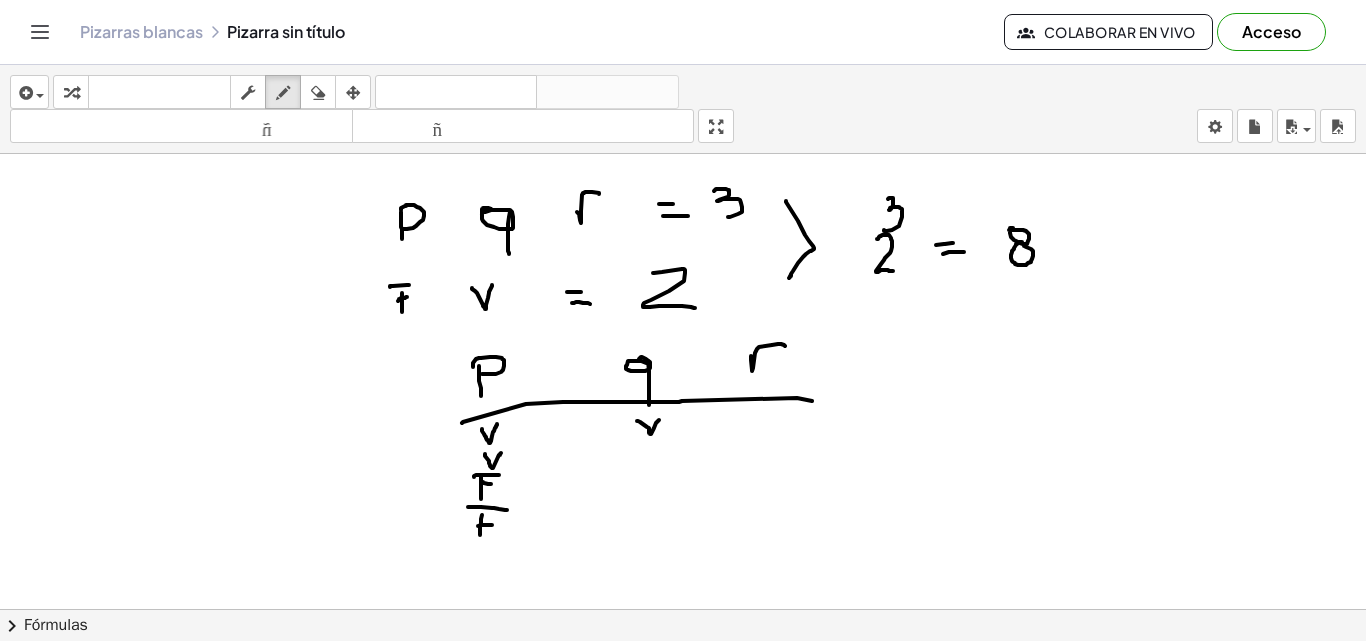 drag, startPoint x: 637, startPoint y: 421, endPoint x: 659, endPoint y: 420, distance: 22.022715 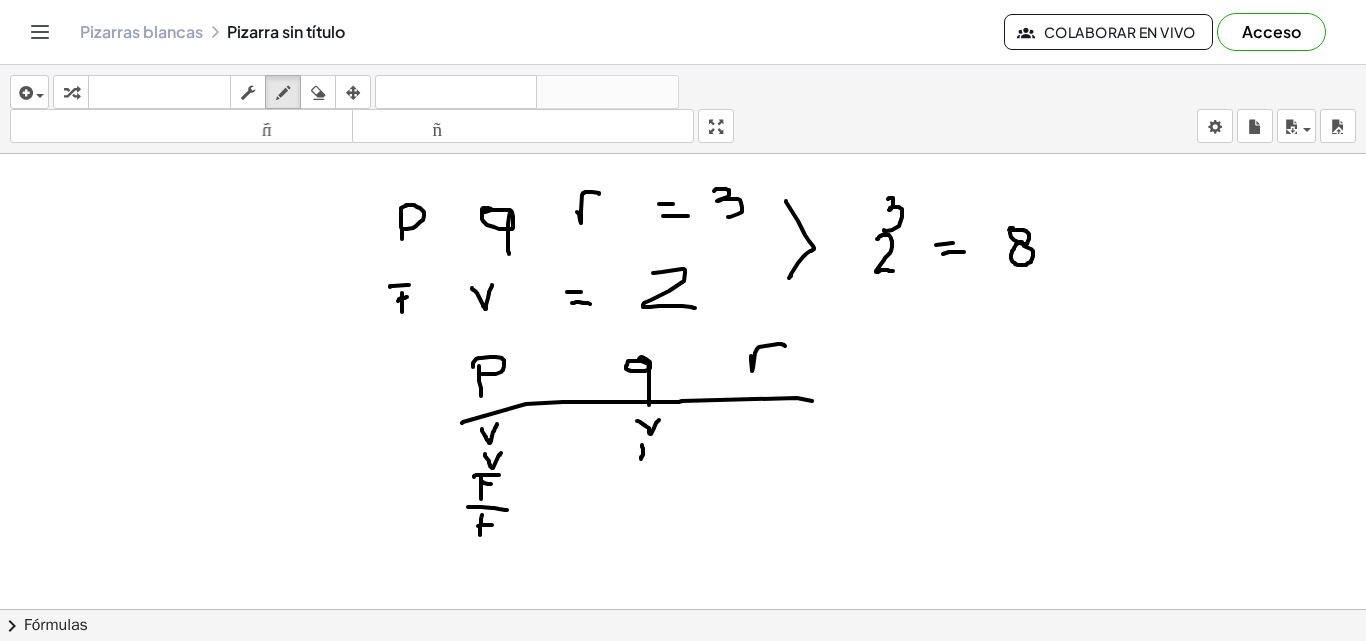 drag, startPoint x: 642, startPoint y: 445, endPoint x: 641, endPoint y: 462, distance: 17.029387 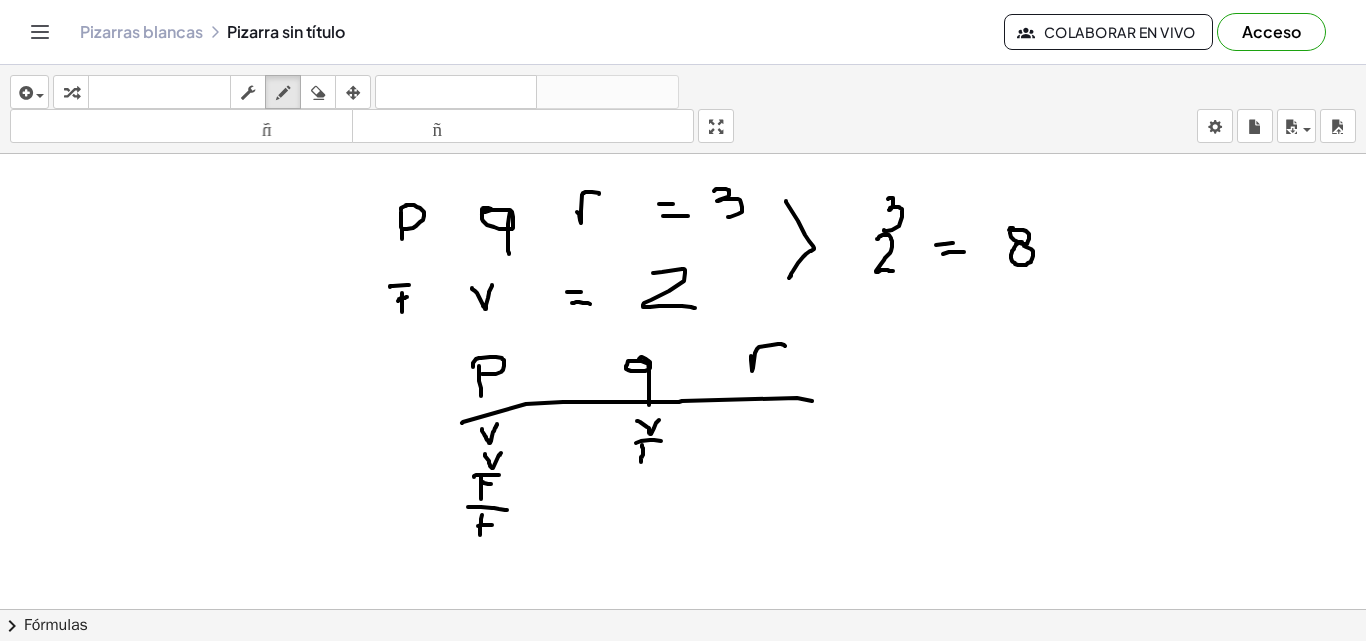 click at bounding box center (683, 688) 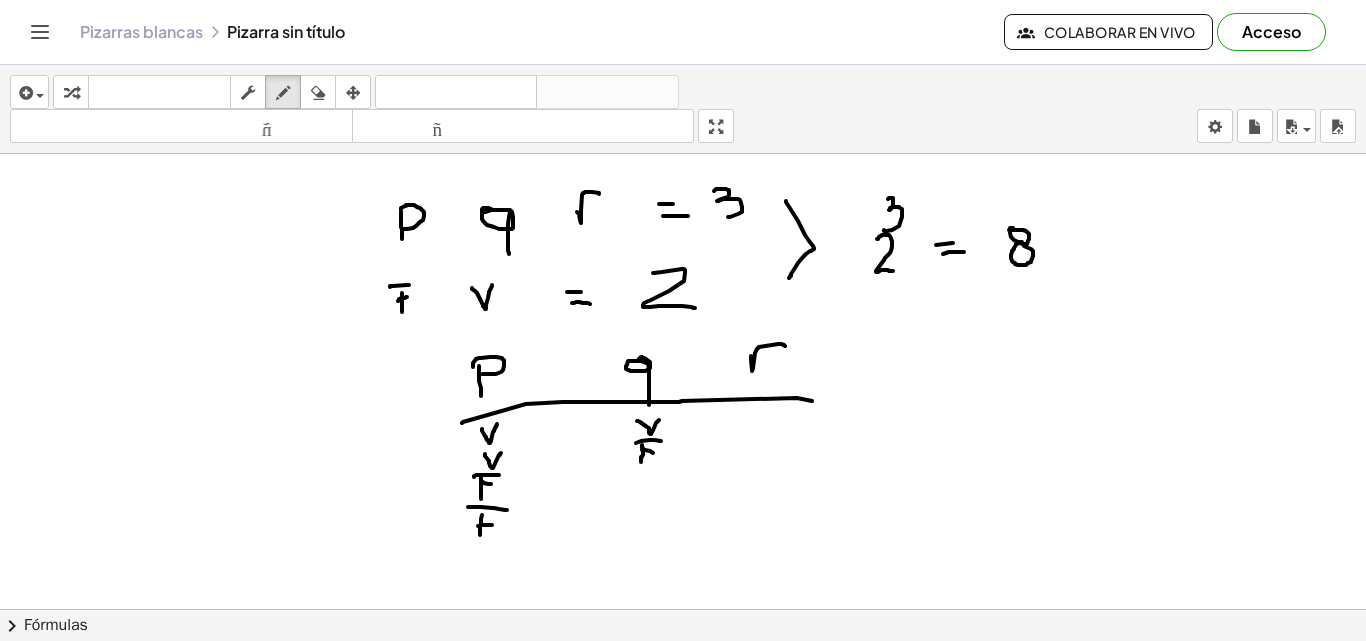 drag, startPoint x: 642, startPoint y: 449, endPoint x: 655, endPoint y: 453, distance: 13.601471 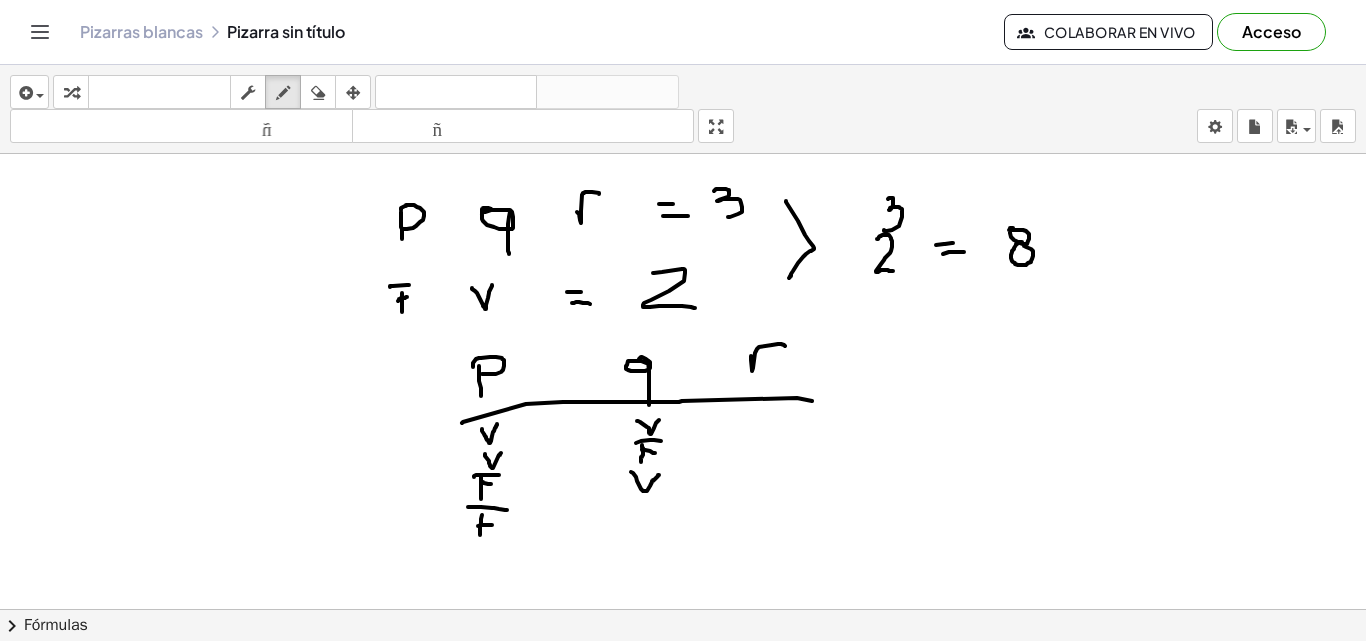 drag, startPoint x: 631, startPoint y: 472, endPoint x: 659, endPoint y: 475, distance: 28.160255 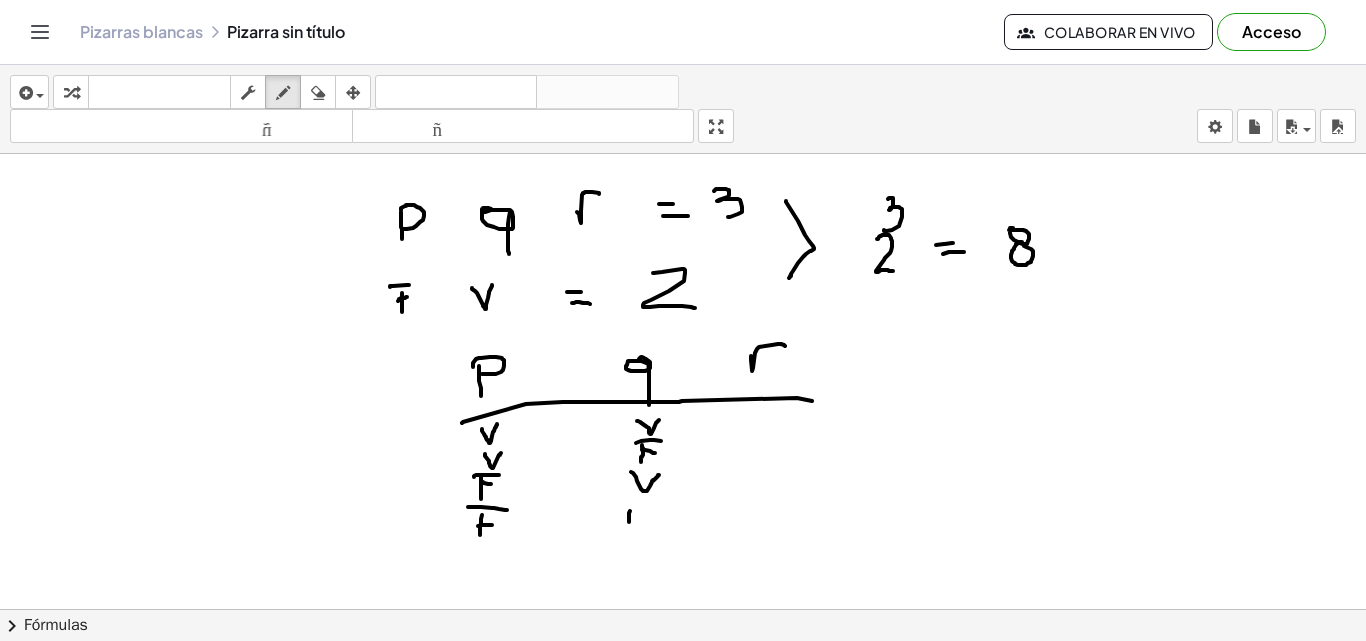 drag, startPoint x: 630, startPoint y: 511, endPoint x: 629, endPoint y: 526, distance: 15.033297 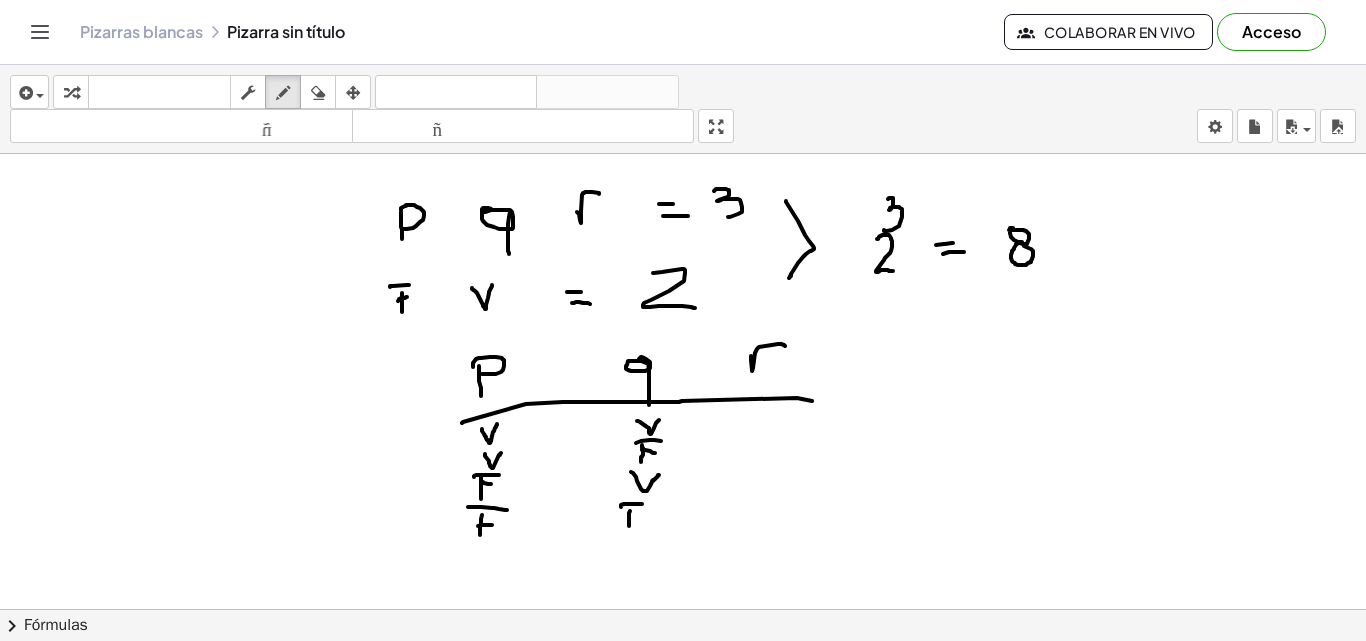 drag, startPoint x: 630, startPoint y: 504, endPoint x: 651, endPoint y: 504, distance: 21 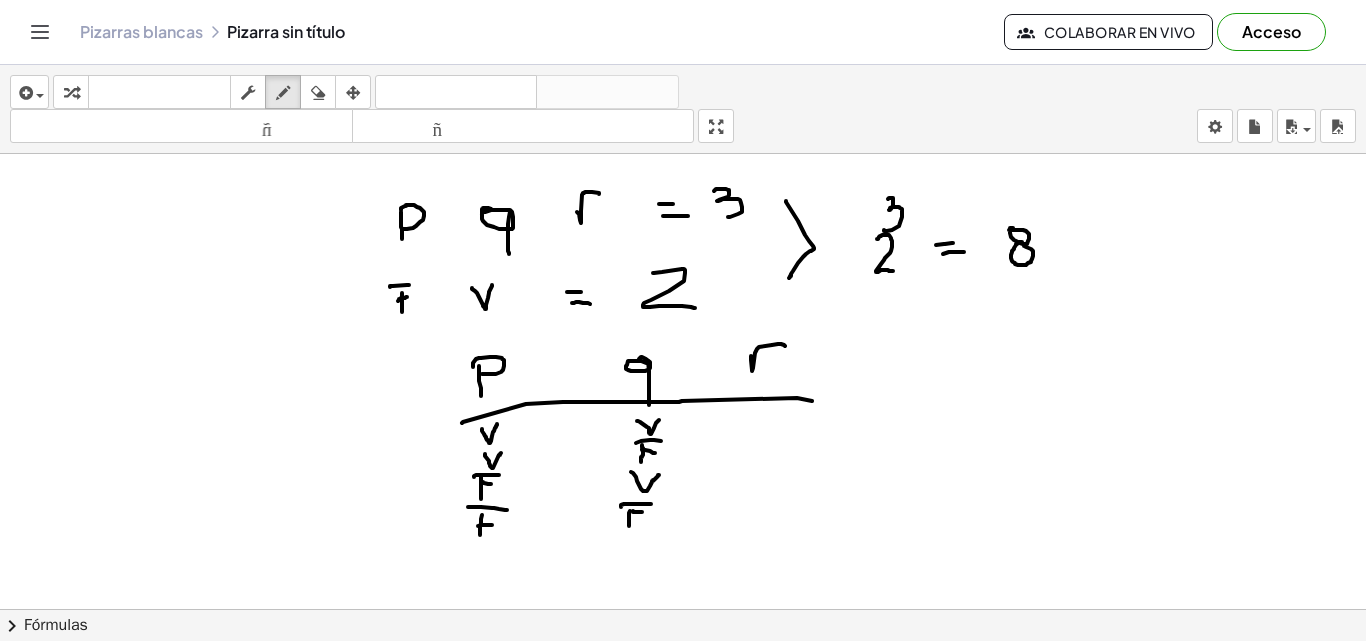 drag, startPoint x: 633, startPoint y: 511, endPoint x: 643, endPoint y: 512, distance: 10.049875 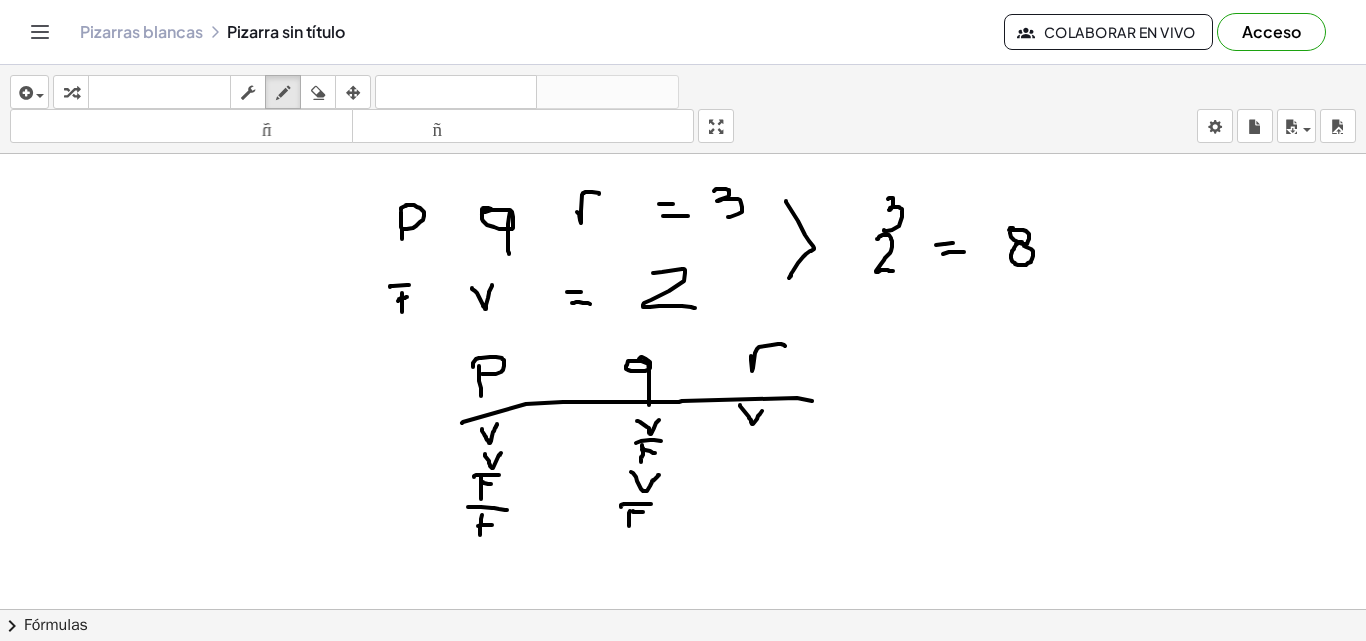 drag, startPoint x: 740, startPoint y: 405, endPoint x: 763, endPoint y: 410, distance: 23.537205 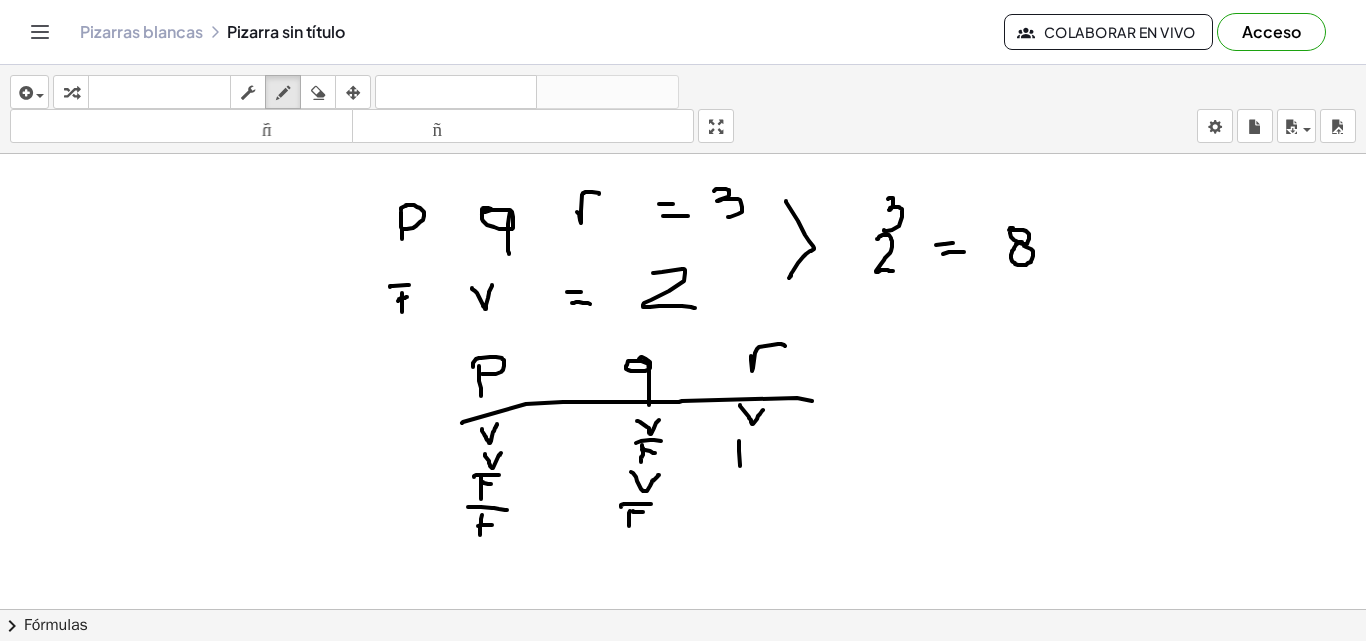 drag, startPoint x: 739, startPoint y: 441, endPoint x: 740, endPoint y: 467, distance: 26.019224 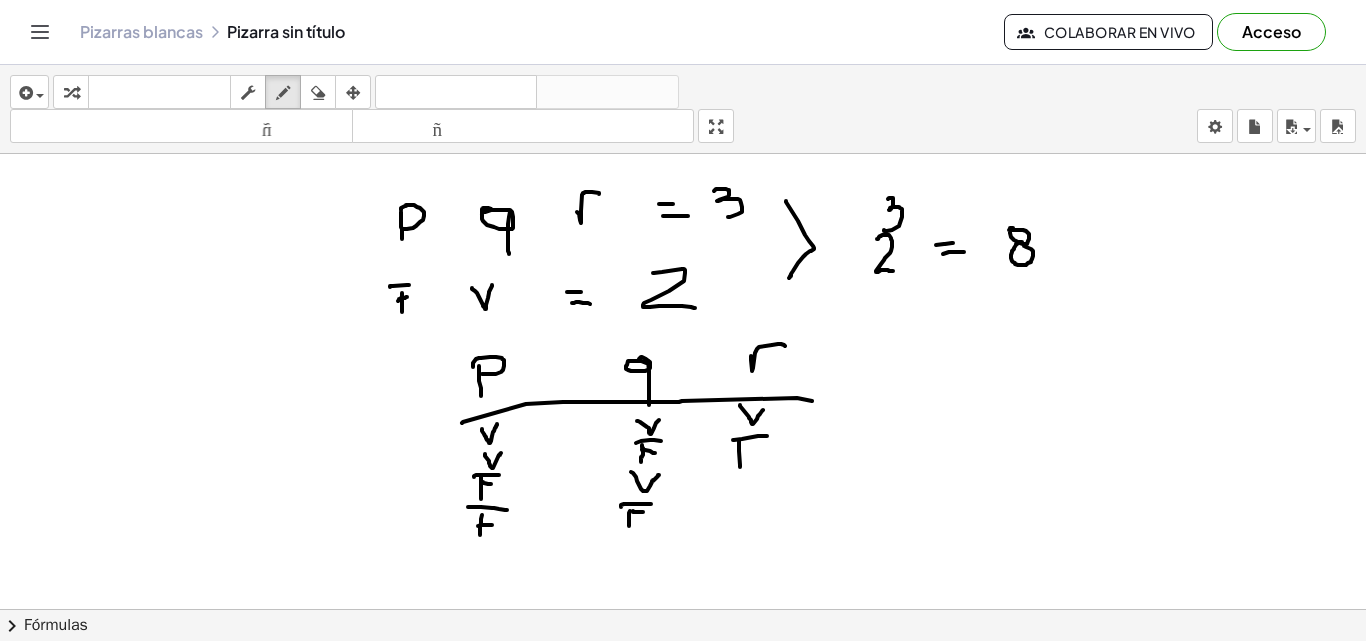 drag, startPoint x: 733, startPoint y: 440, endPoint x: 767, endPoint y: 436, distance: 34.234486 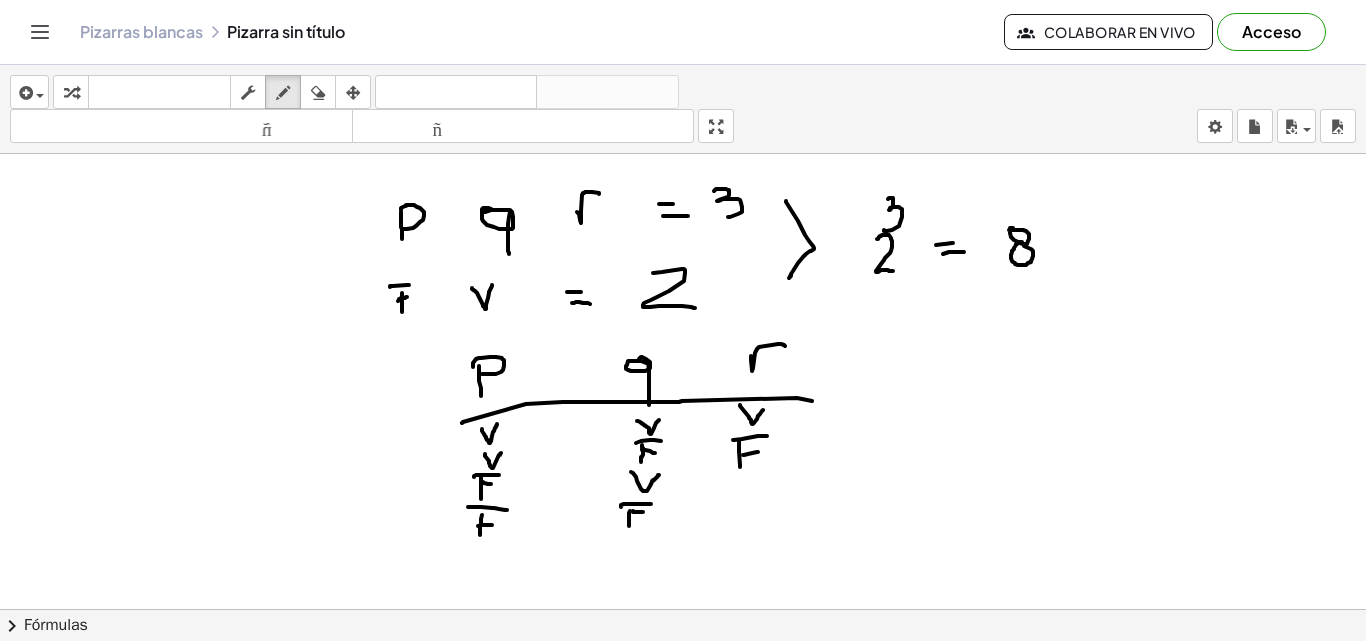 drag, startPoint x: 743, startPoint y: 455, endPoint x: 758, endPoint y: 452, distance: 15.297058 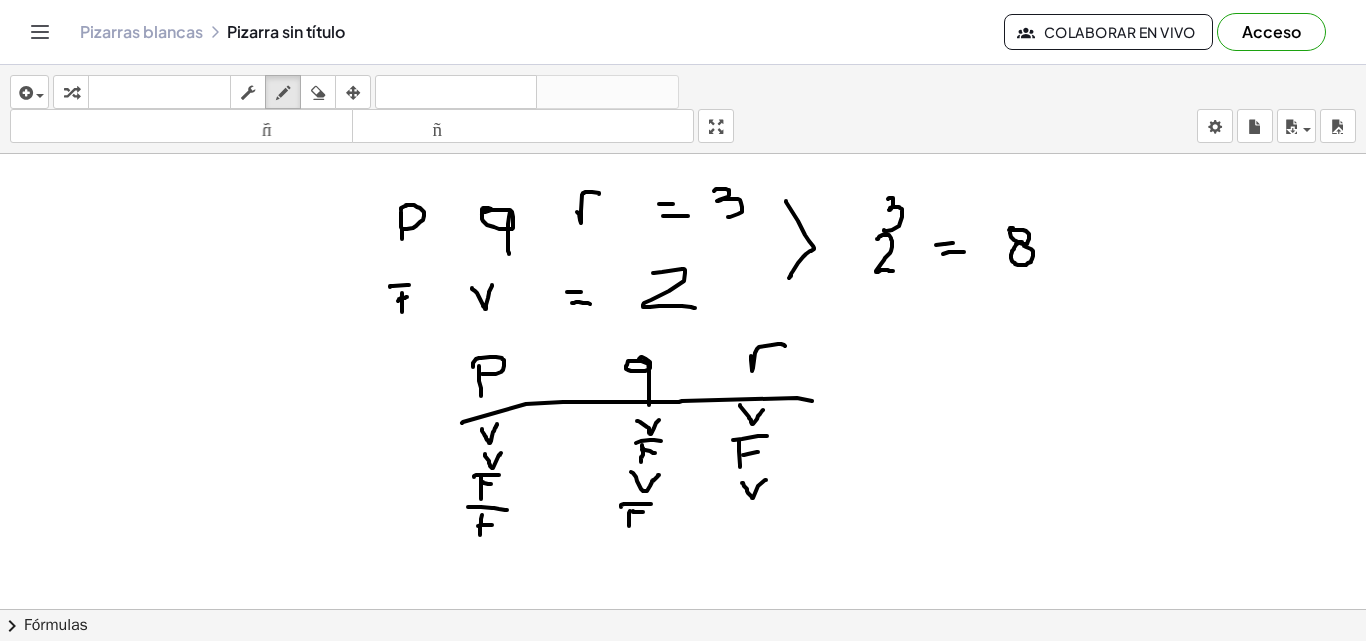 drag, startPoint x: 742, startPoint y: 483, endPoint x: 766, endPoint y: 480, distance: 24.186773 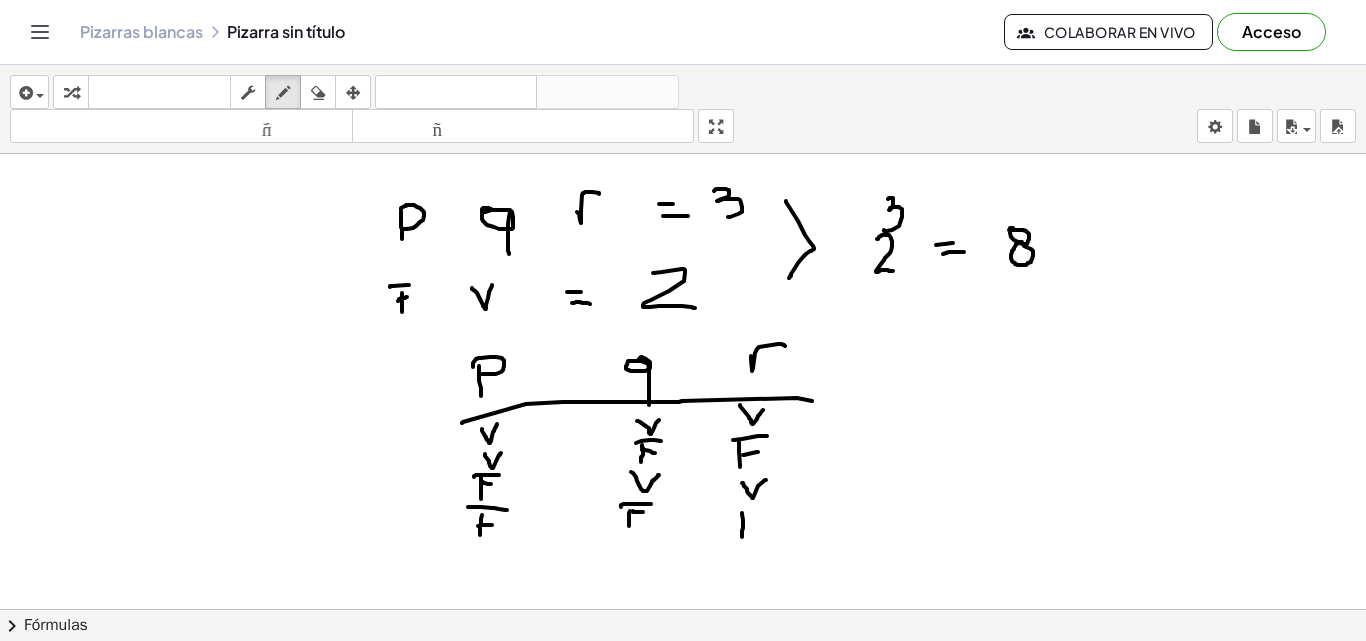 drag, startPoint x: 742, startPoint y: 513, endPoint x: 742, endPoint y: 537, distance: 24 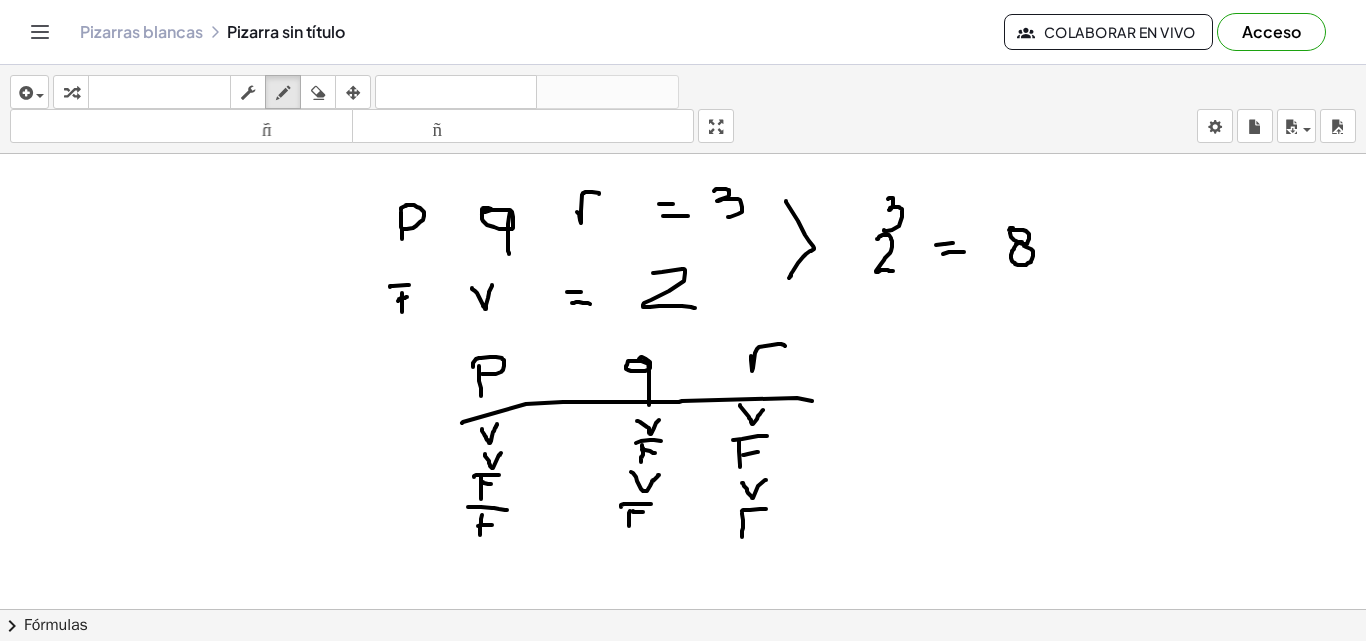 drag, startPoint x: 743, startPoint y: 510, endPoint x: 766, endPoint y: 509, distance: 23.021729 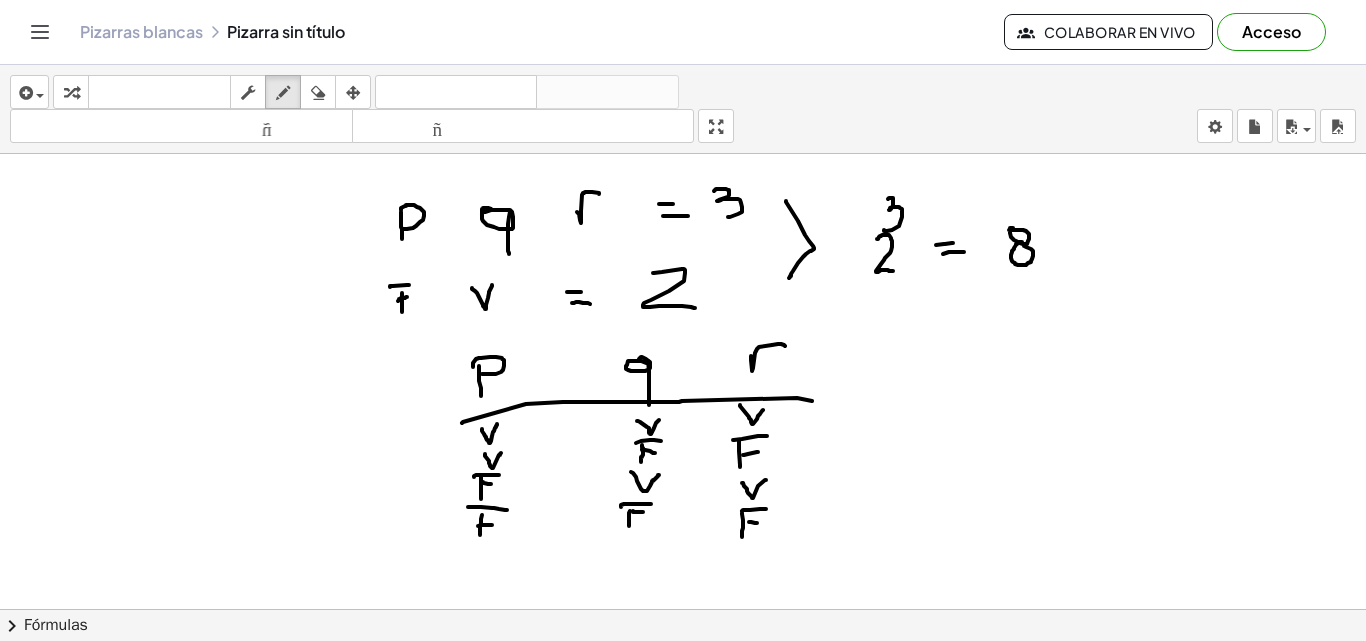click at bounding box center (683, 688) 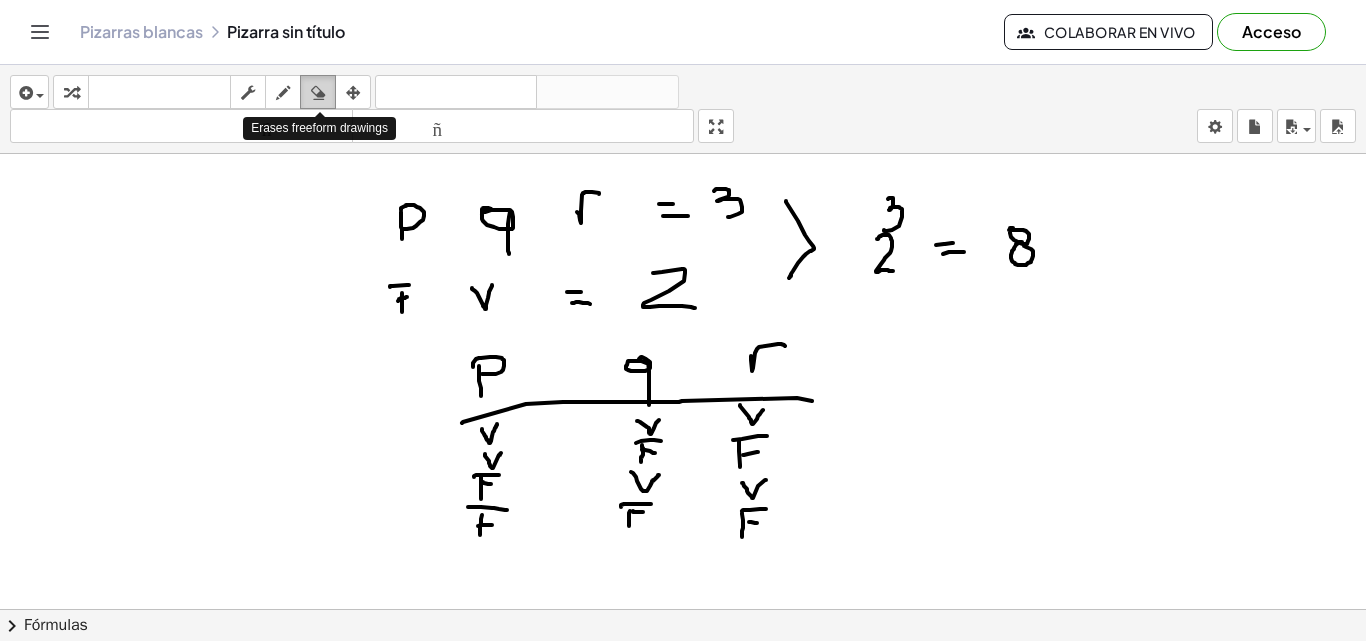 click at bounding box center (318, 93) 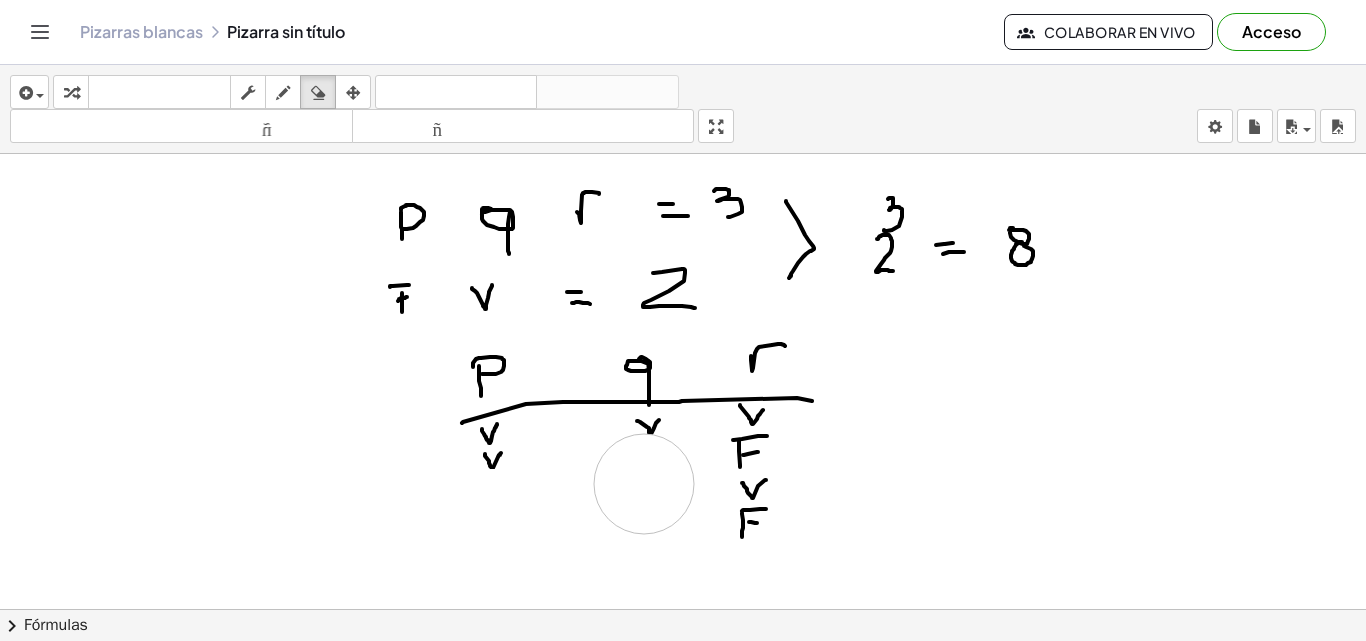 drag, startPoint x: 445, startPoint y: 531, endPoint x: 644, endPoint y: 484, distance: 204.47493 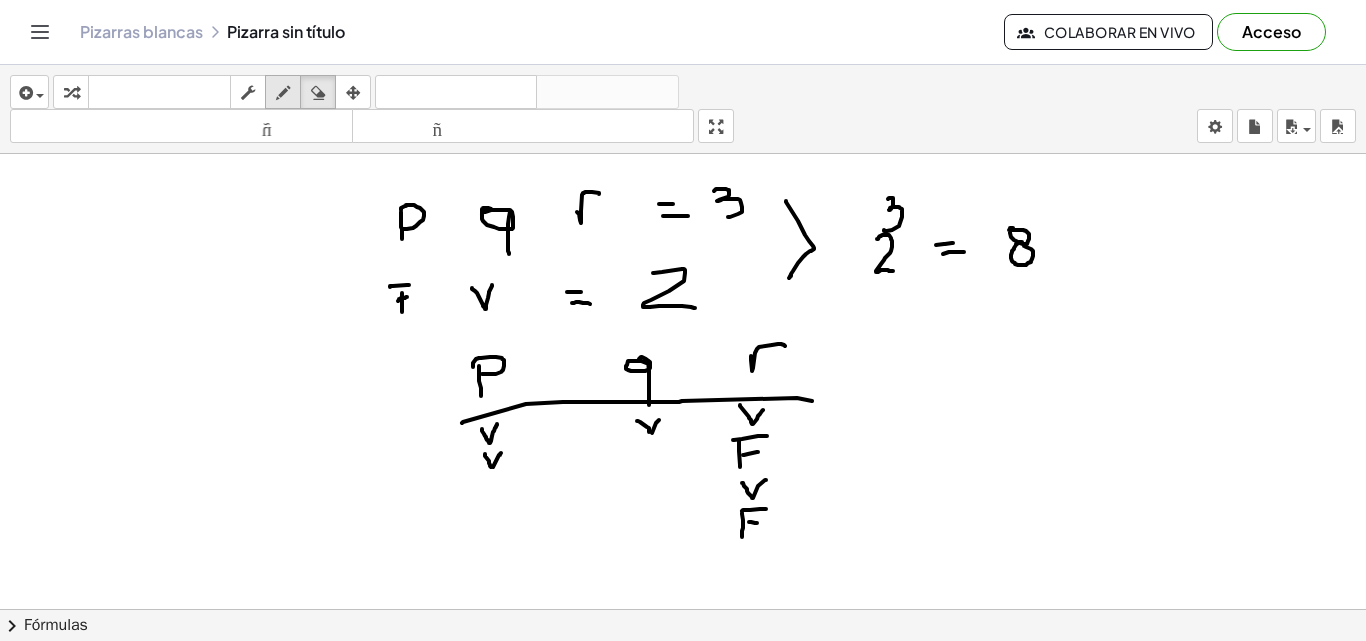 click at bounding box center [283, 92] 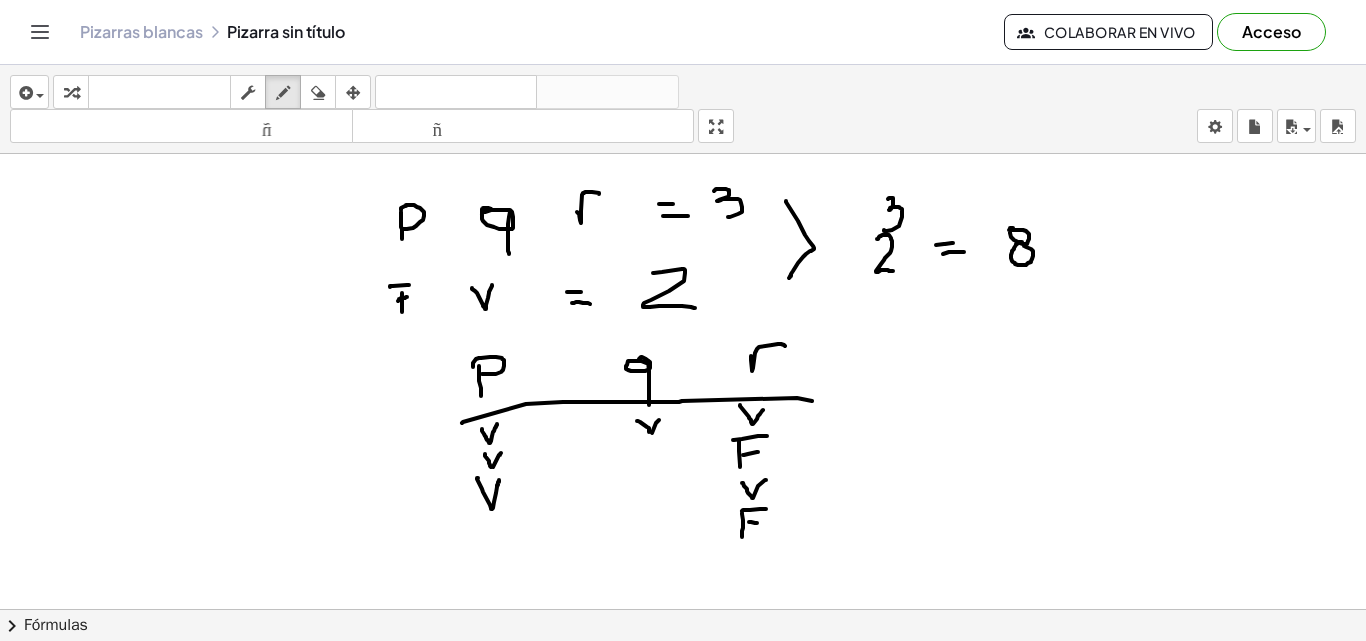 drag, startPoint x: 478, startPoint y: 478, endPoint x: 499, endPoint y: 480, distance: 21.095022 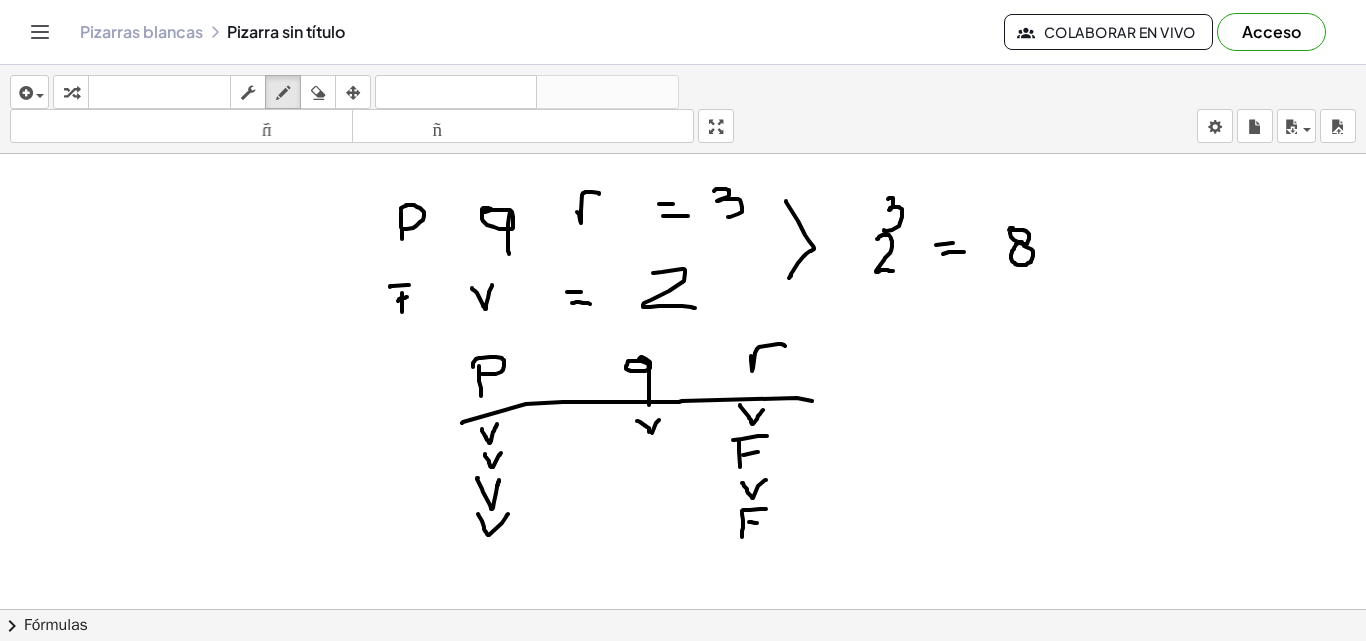 drag, startPoint x: 478, startPoint y: 514, endPoint x: 508, endPoint y: 514, distance: 30 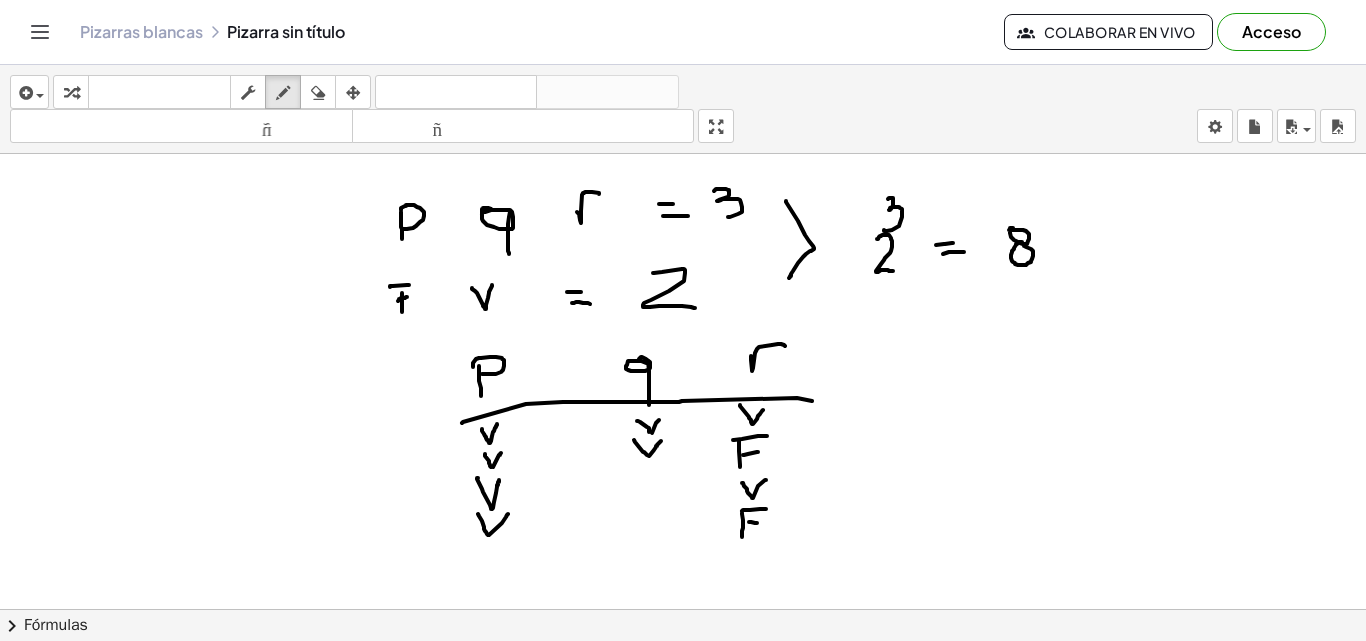 drag, startPoint x: 634, startPoint y: 440, endPoint x: 661, endPoint y: 441, distance: 27.018513 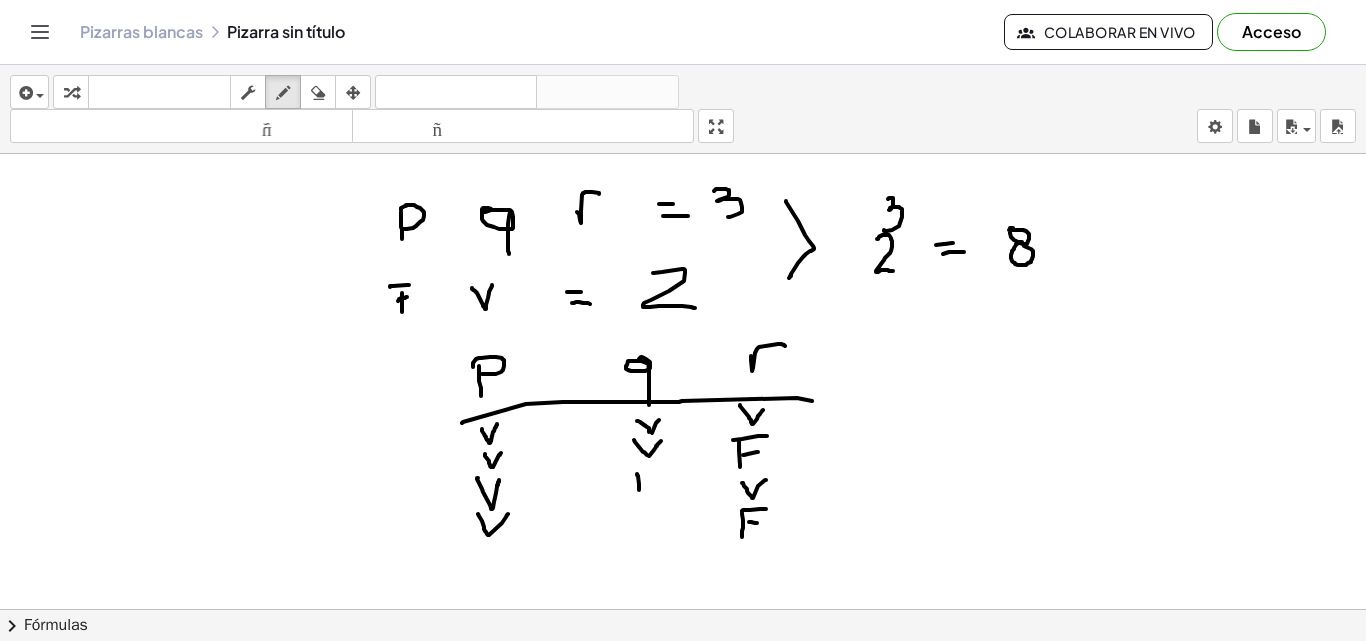 drag, startPoint x: 637, startPoint y: 475, endPoint x: 639, endPoint y: 495, distance: 20.09975 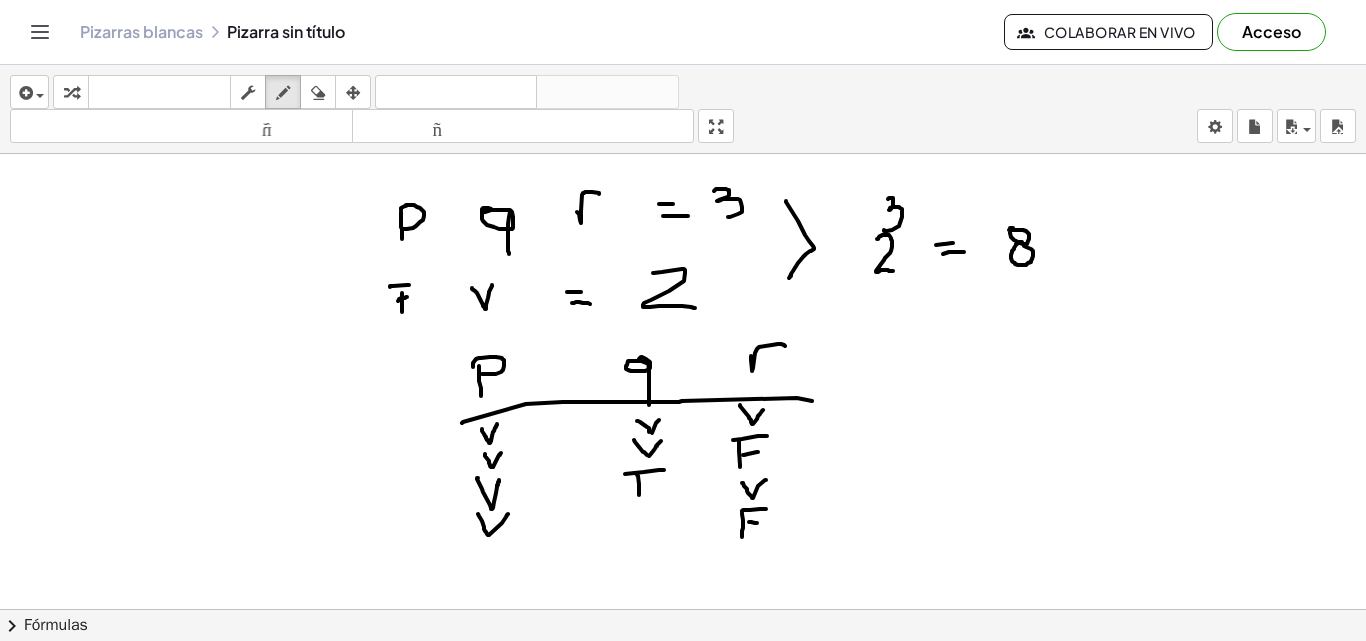 drag, startPoint x: 625, startPoint y: 474, endPoint x: 664, endPoint y: 470, distance: 39.20459 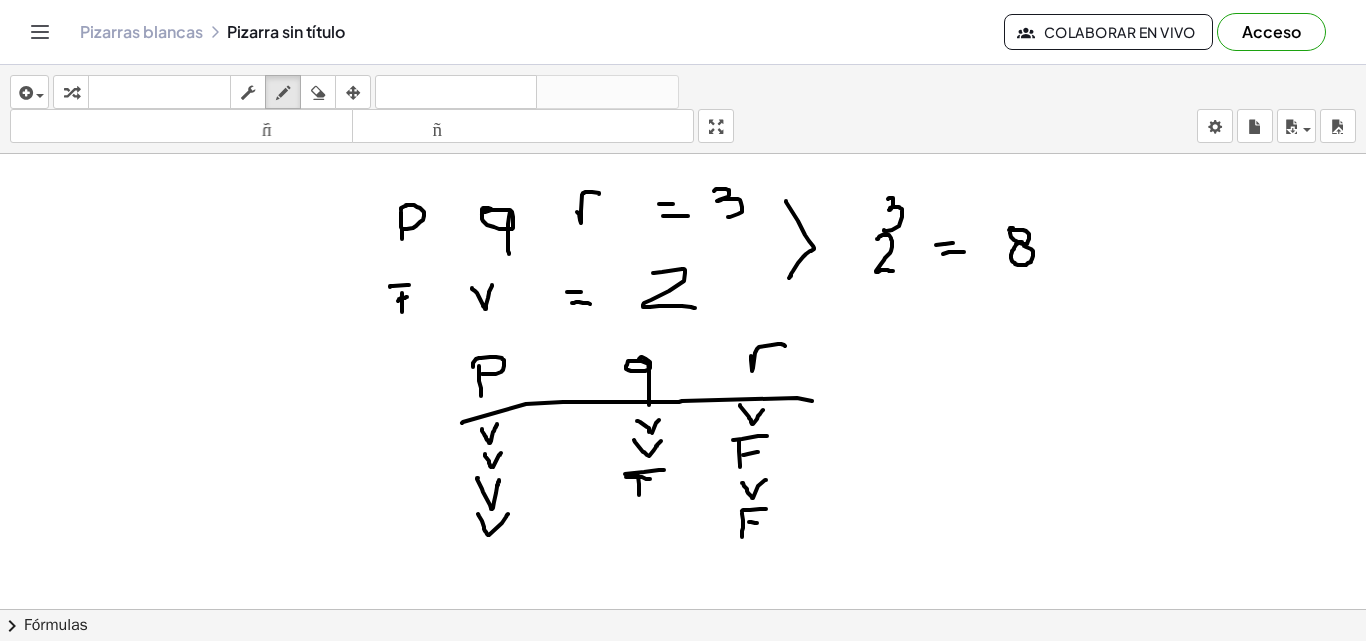 drag, startPoint x: 626, startPoint y: 477, endPoint x: 651, endPoint y: 479, distance: 25.079872 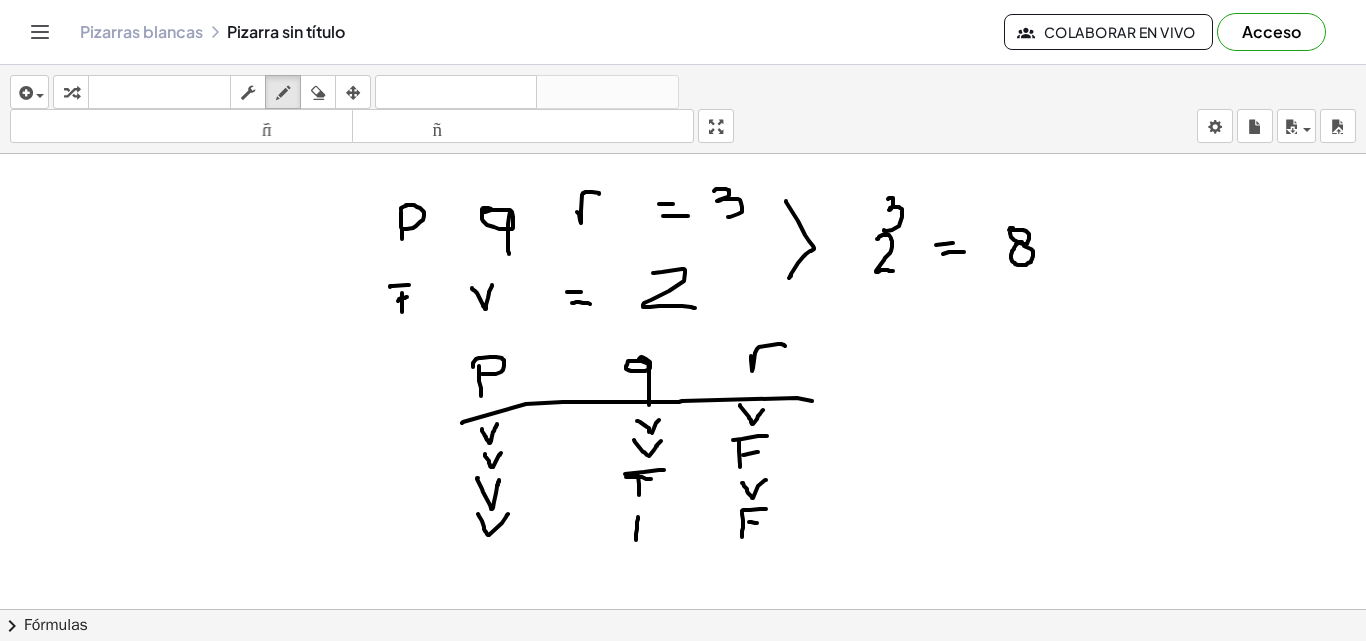 drag, startPoint x: 638, startPoint y: 519, endPoint x: 636, endPoint y: 540, distance: 21.095022 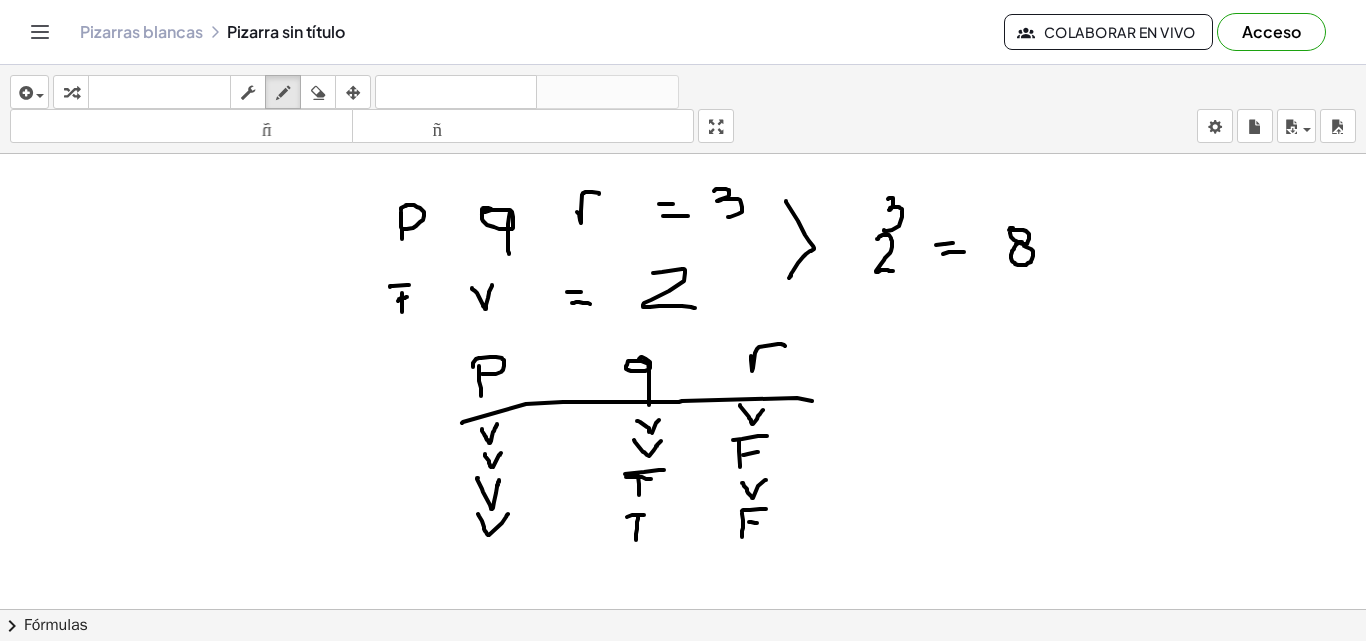 drag, startPoint x: 632, startPoint y: 515, endPoint x: 646, endPoint y: 515, distance: 14 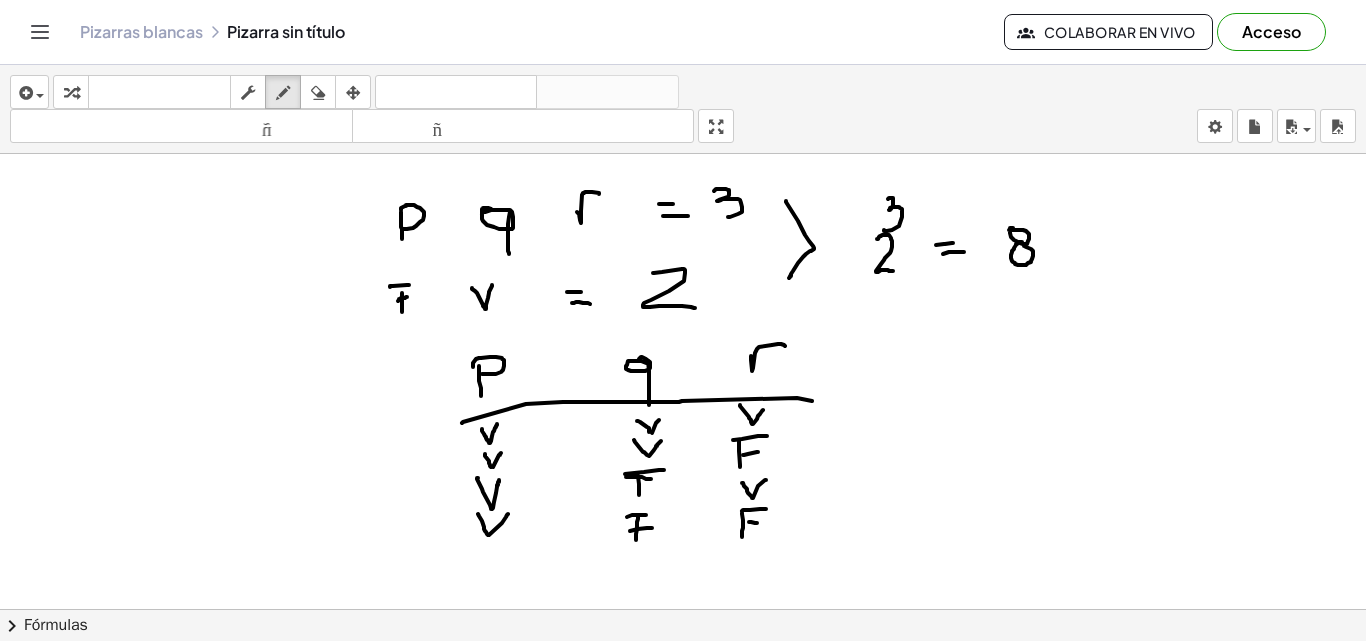 drag, startPoint x: 630, startPoint y: 531, endPoint x: 656, endPoint y: 529, distance: 26.076809 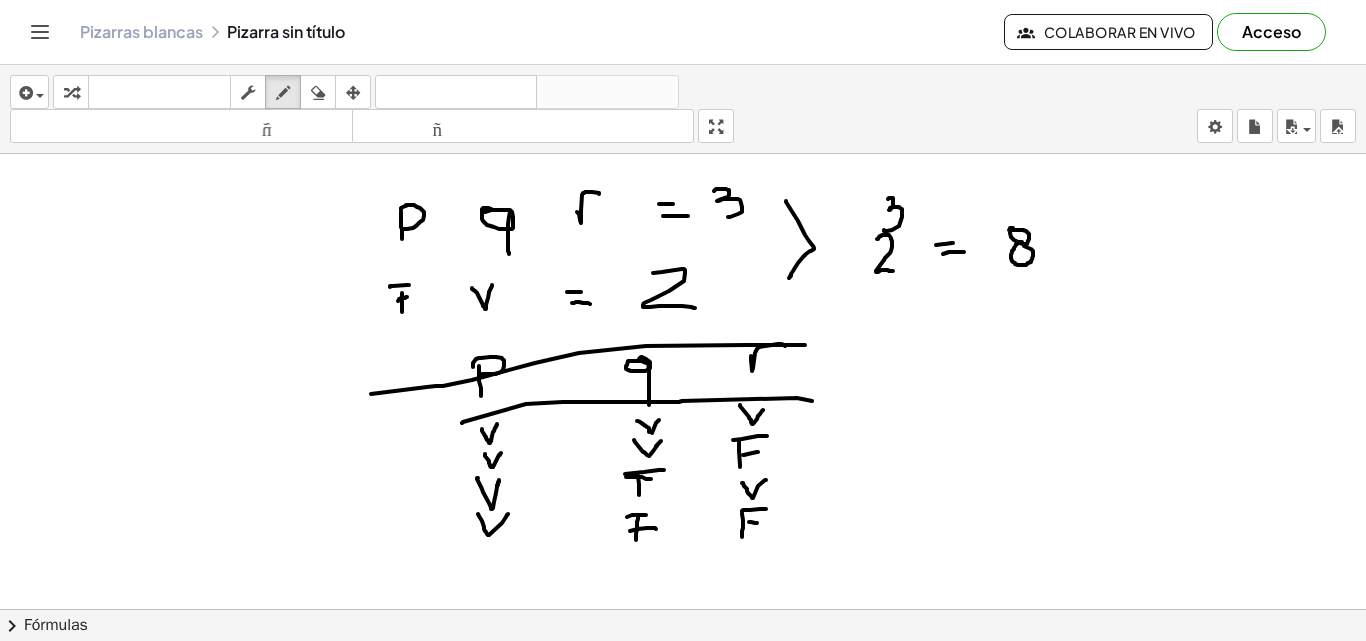 drag, startPoint x: 791, startPoint y: 345, endPoint x: 374, endPoint y: 397, distance: 420.2297 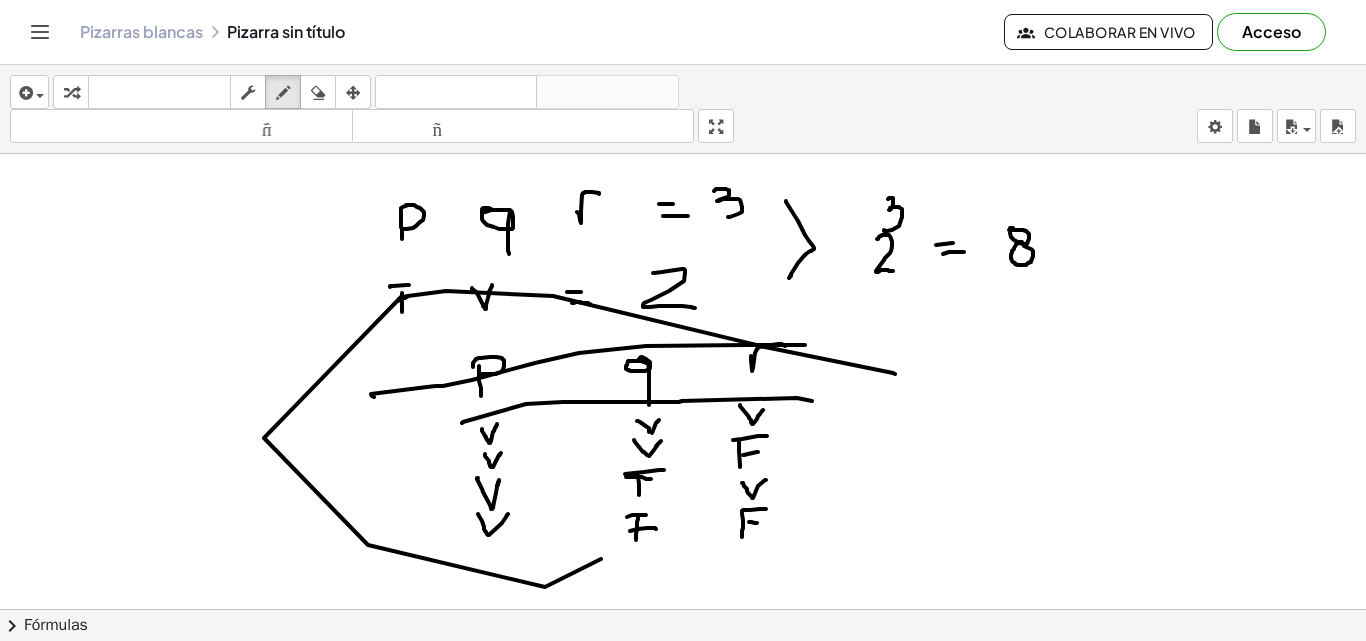 drag, startPoint x: 895, startPoint y: 374, endPoint x: 611, endPoint y: 550, distance: 334.11374 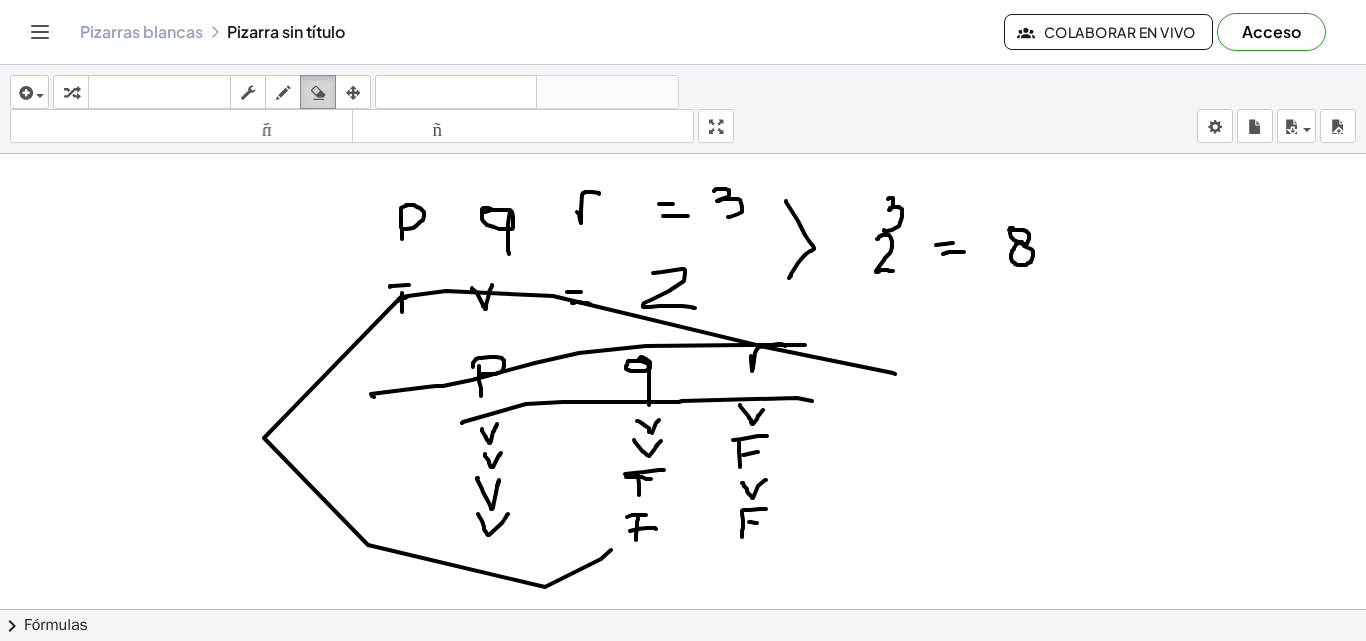 click at bounding box center [318, 93] 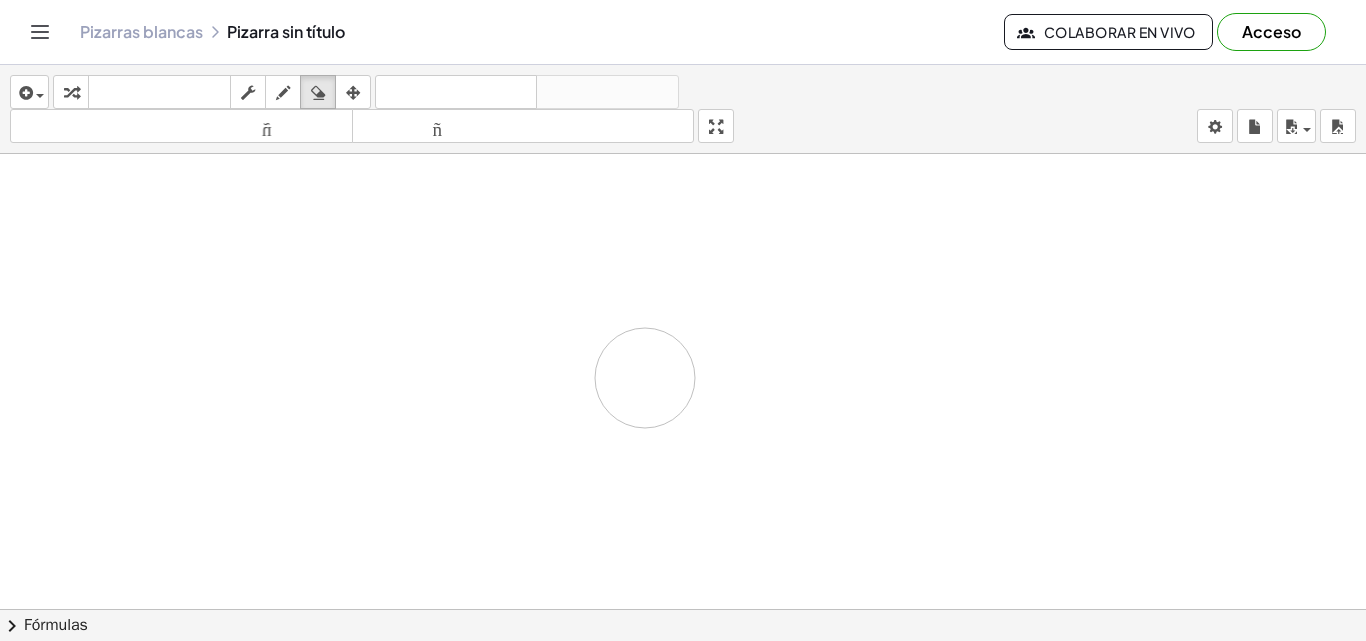 drag, startPoint x: 722, startPoint y: 339, endPoint x: 645, endPoint y: 378, distance: 86.313385 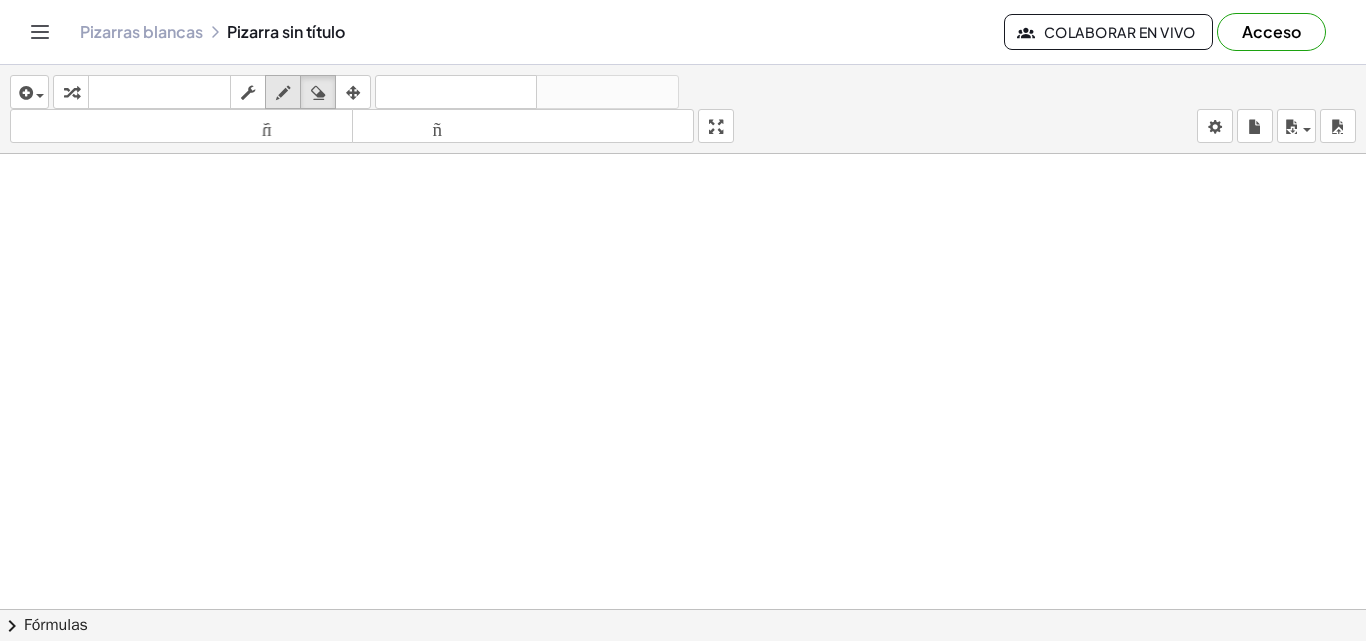 click at bounding box center (283, 93) 